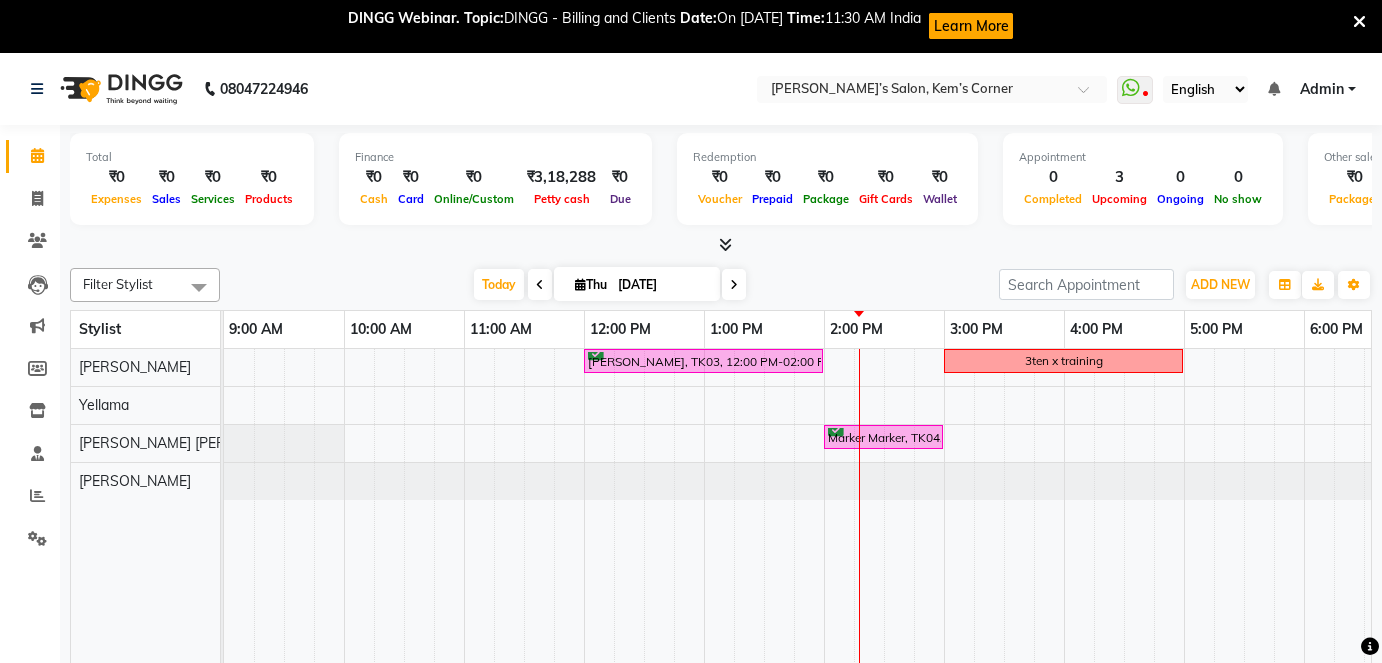 scroll, scrollTop: 0, scrollLeft: 0, axis: both 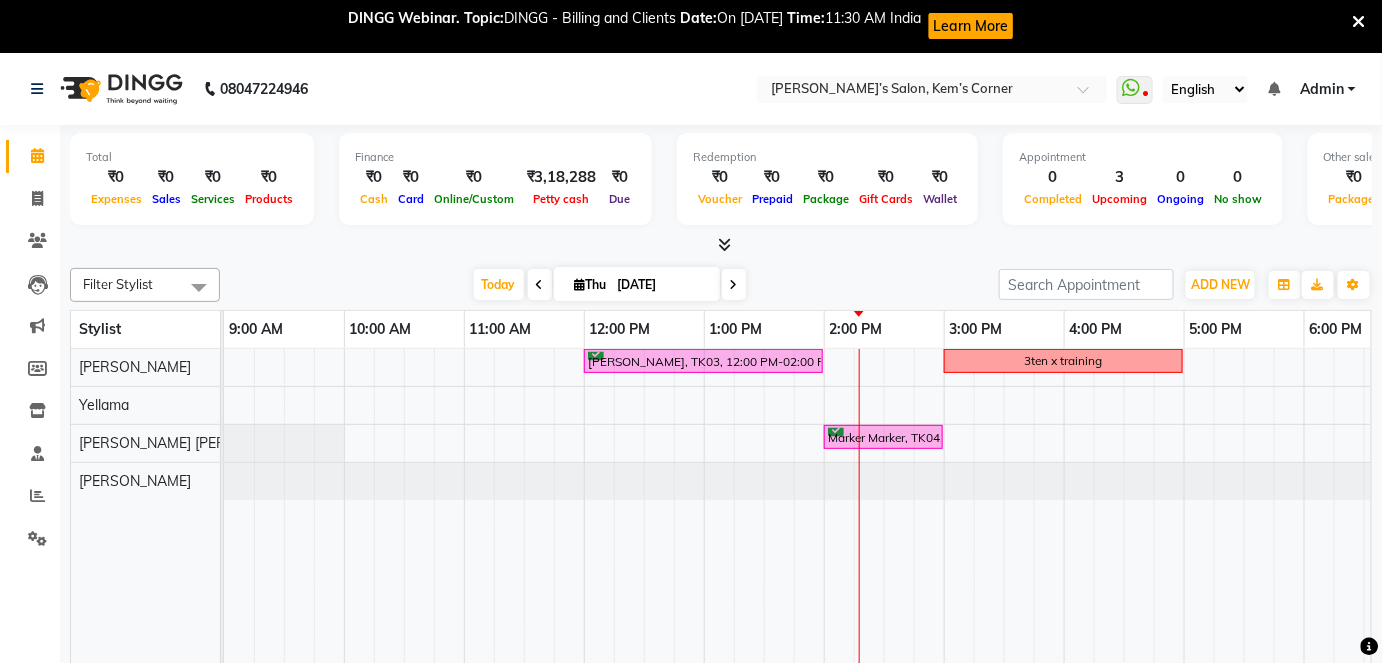 click at bounding box center (734, 285) 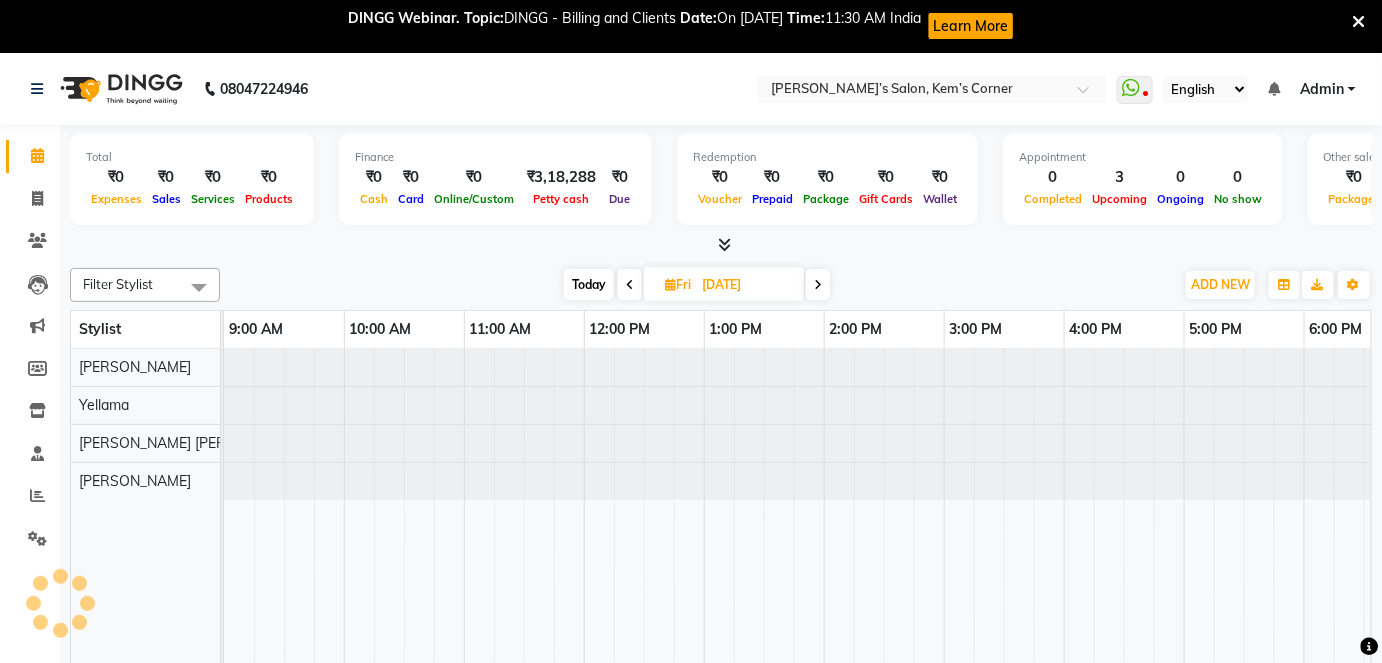 scroll, scrollTop: 0, scrollLeft: 411, axis: horizontal 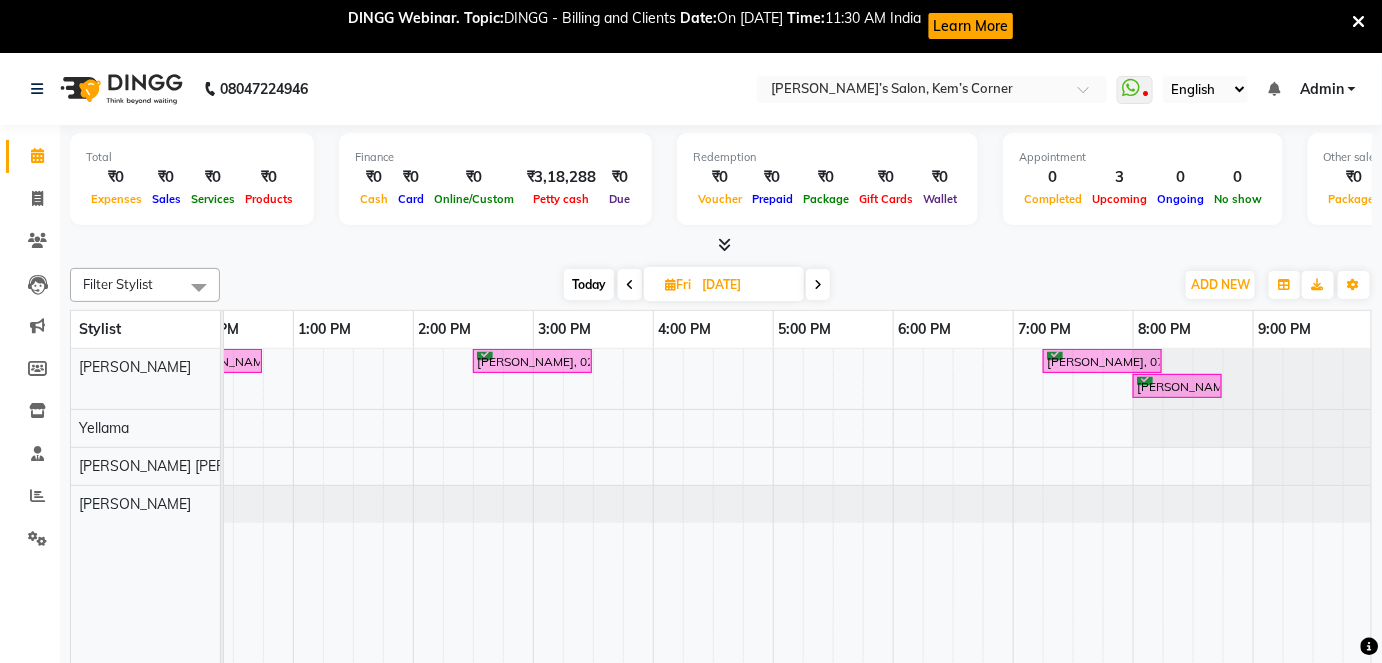click at bounding box center (818, 284) 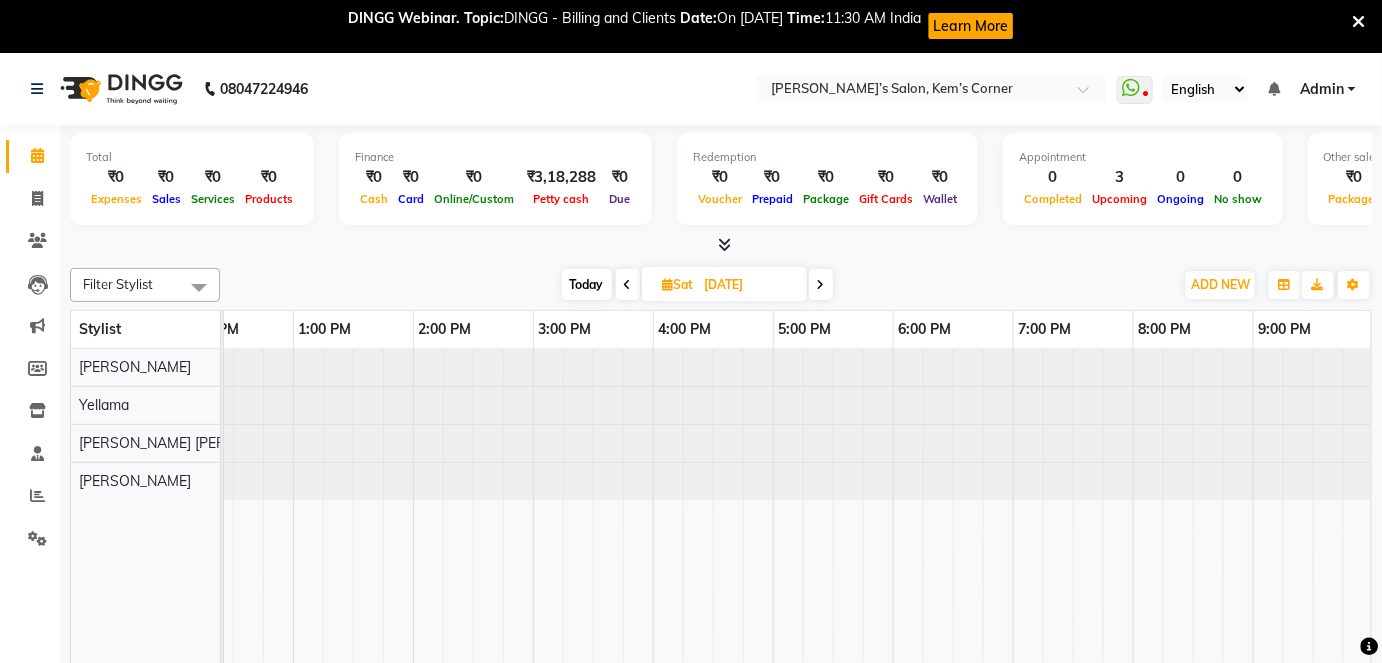 scroll, scrollTop: 0, scrollLeft: 0, axis: both 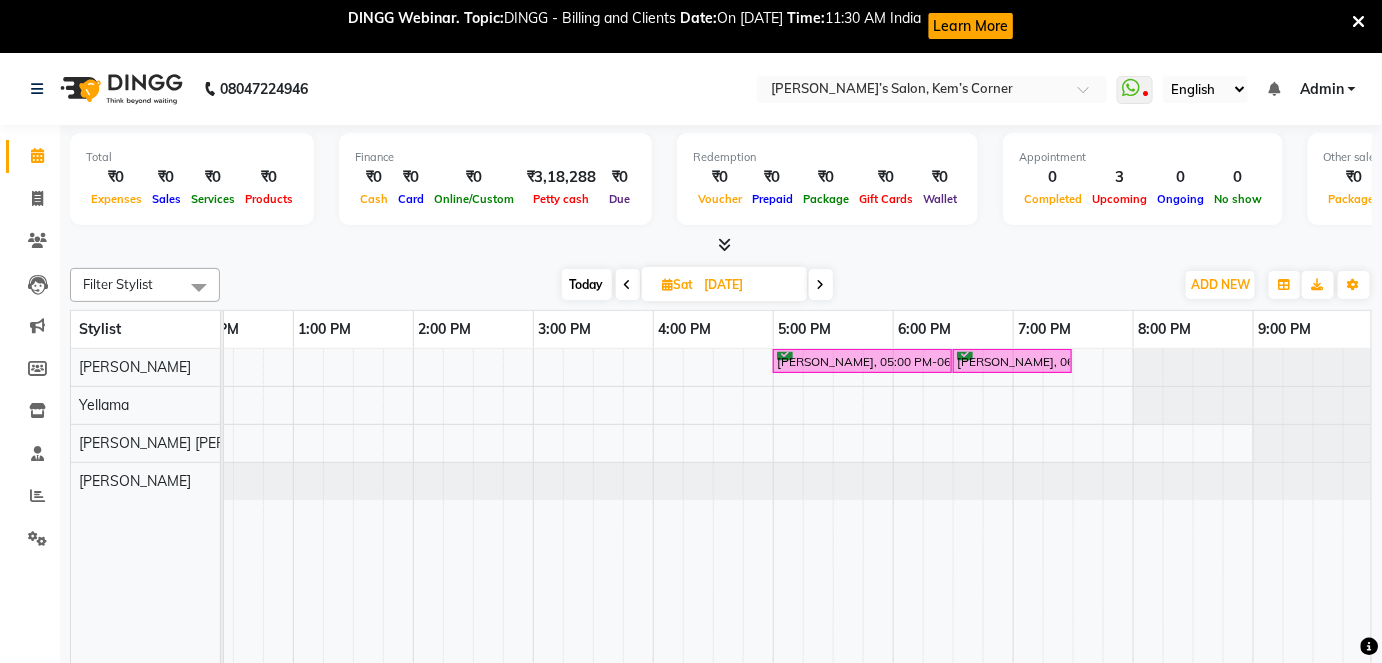 click at bounding box center (821, 285) 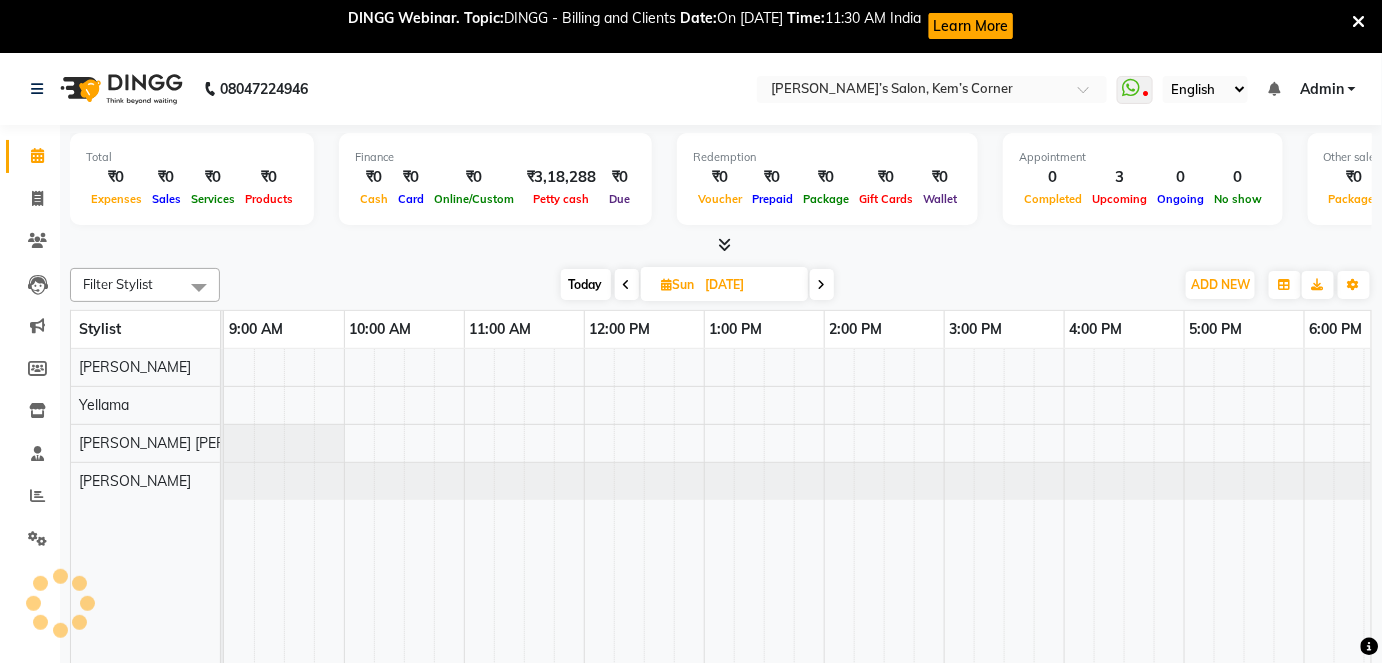 scroll, scrollTop: 0, scrollLeft: 411, axis: horizontal 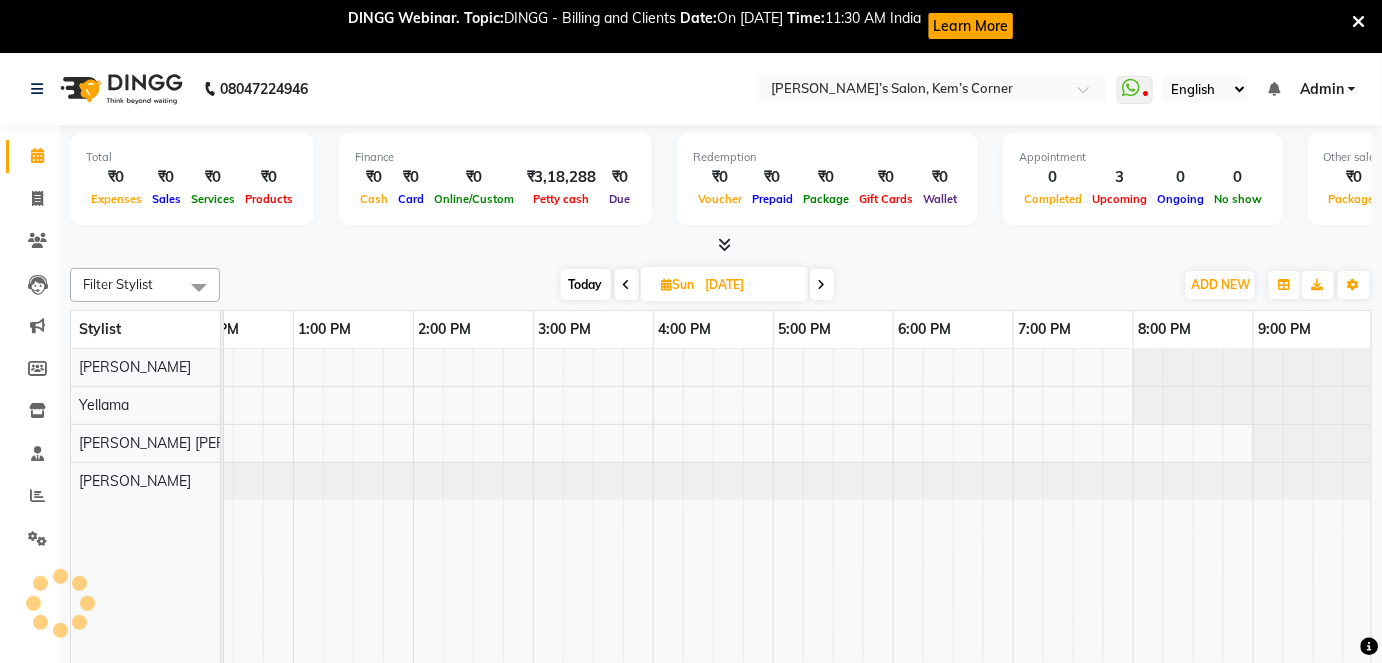 click at bounding box center (822, 285) 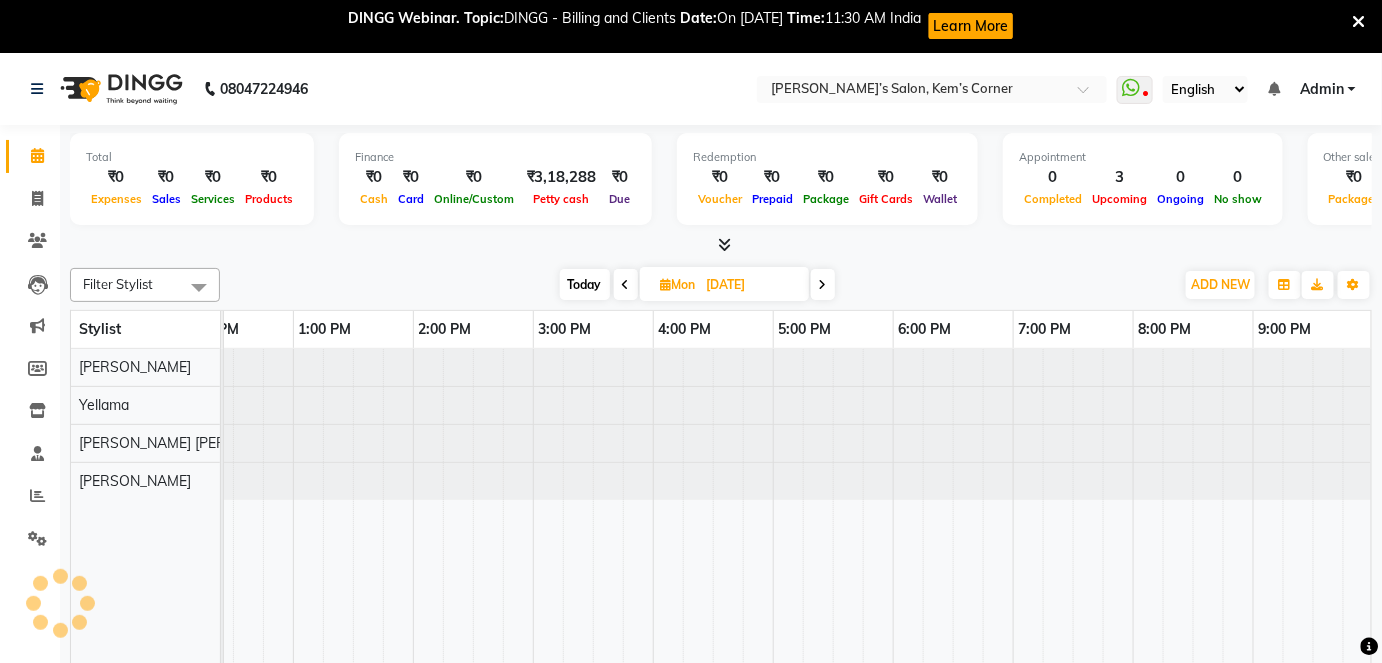scroll, scrollTop: 0, scrollLeft: 0, axis: both 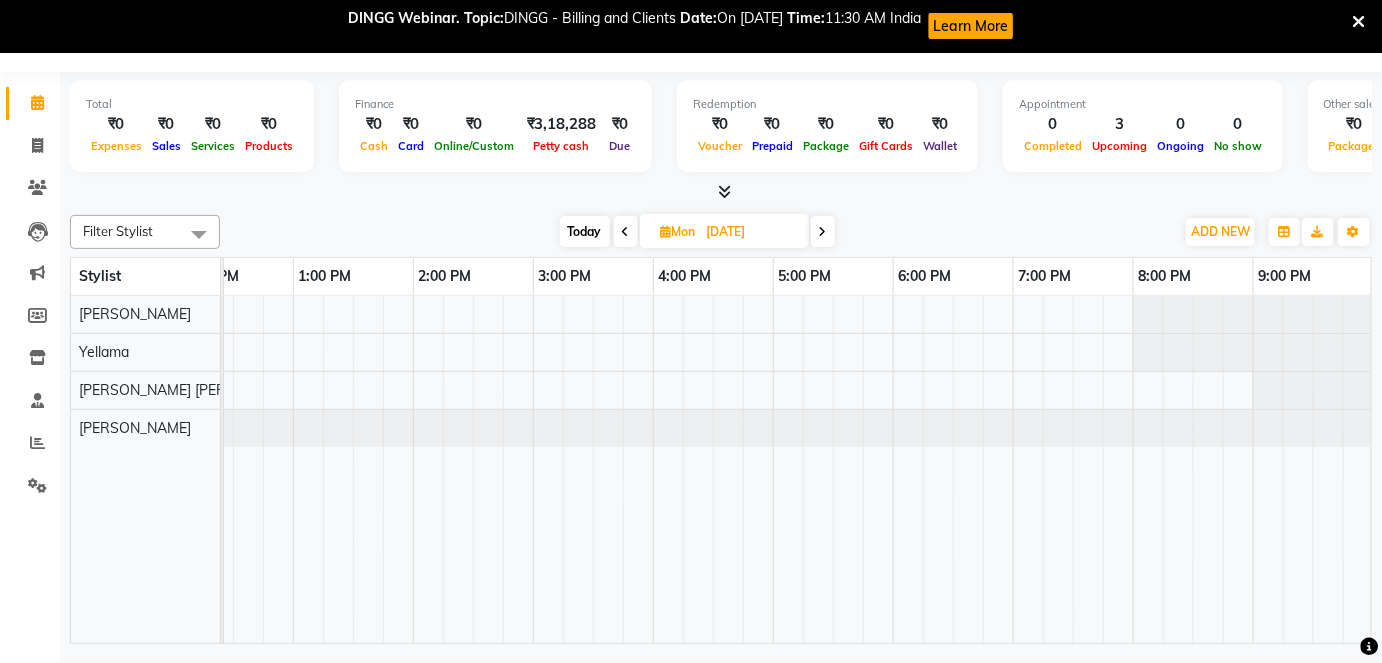click at bounding box center (593, 469) 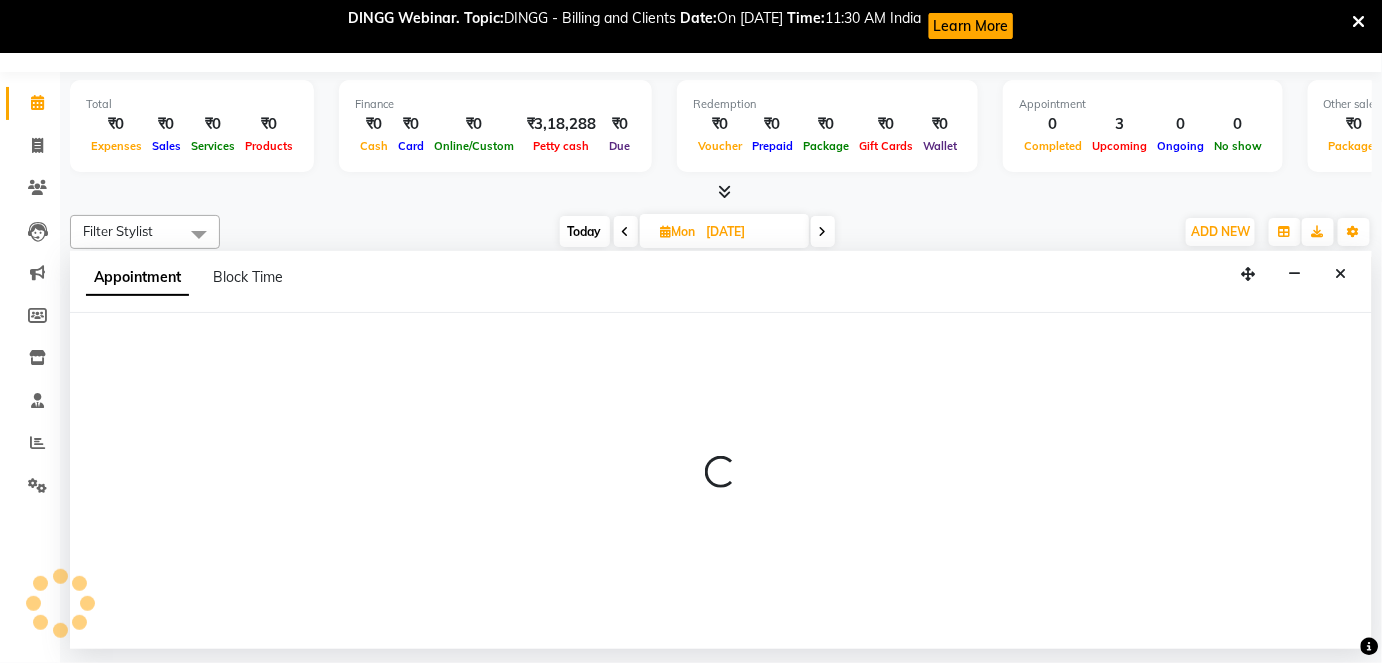select on "50293" 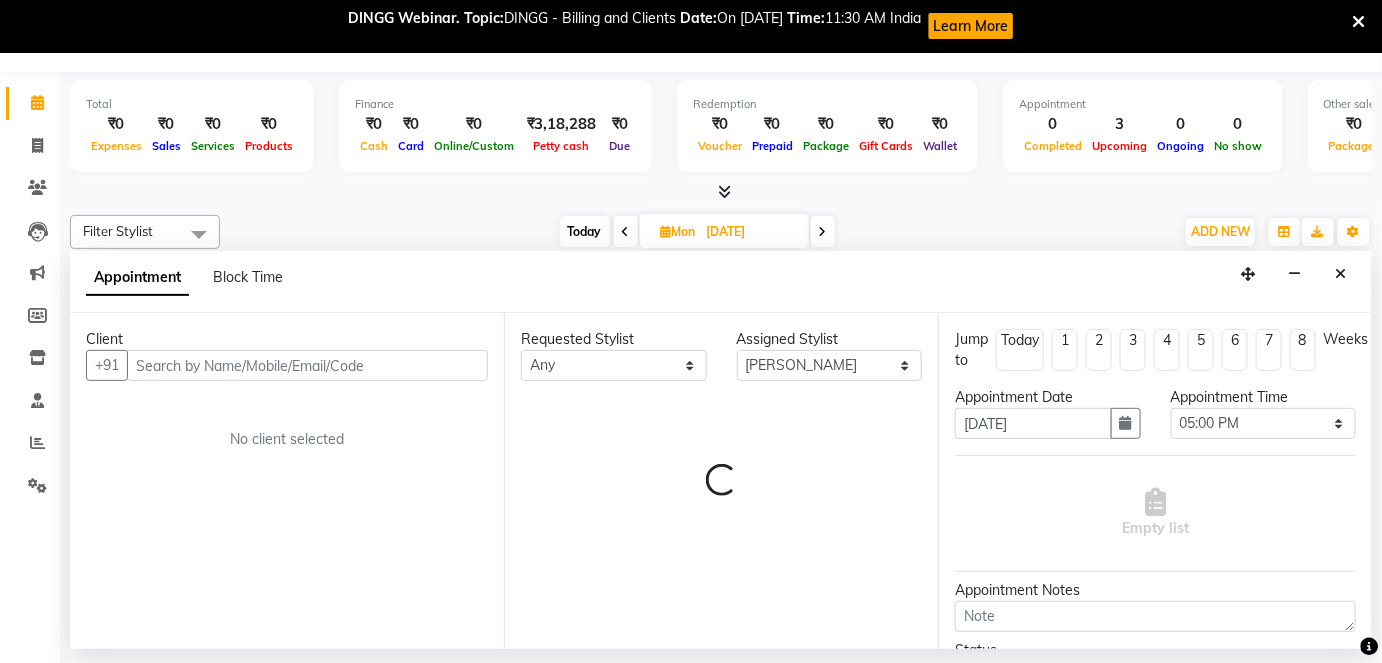 click at bounding box center [307, 365] 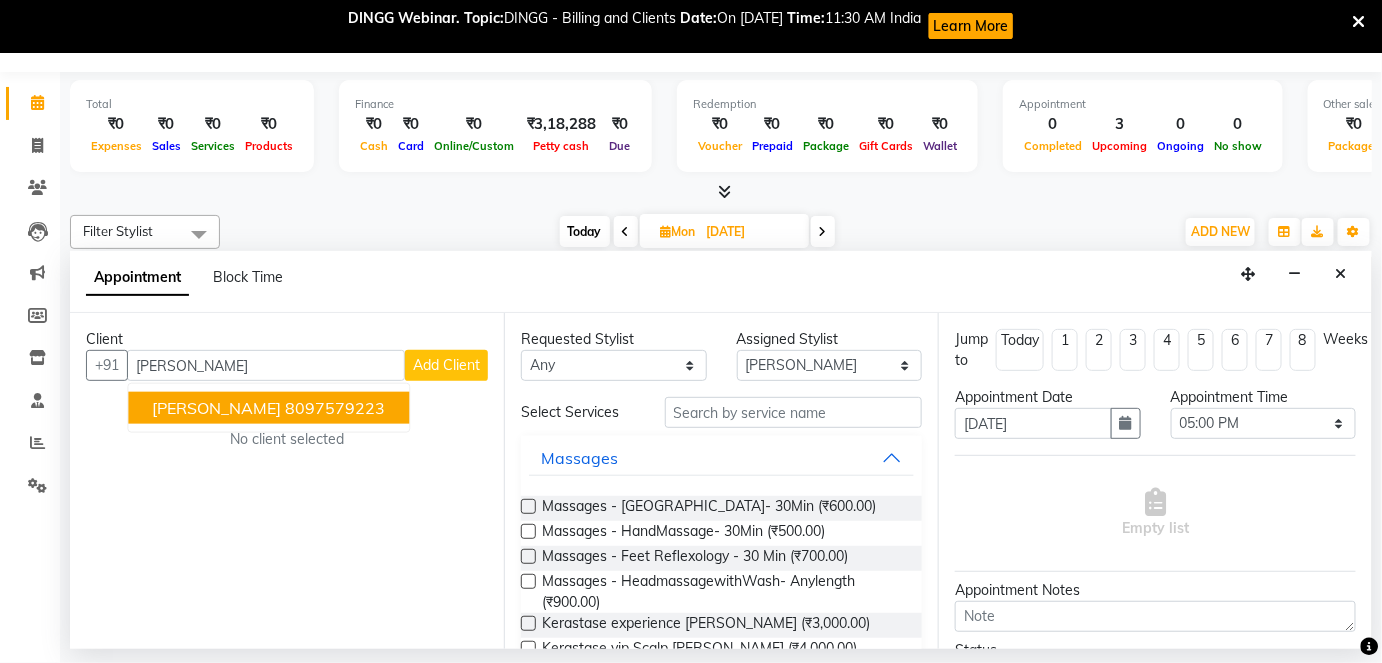 click on "[PERSON_NAME]" at bounding box center [216, 408] 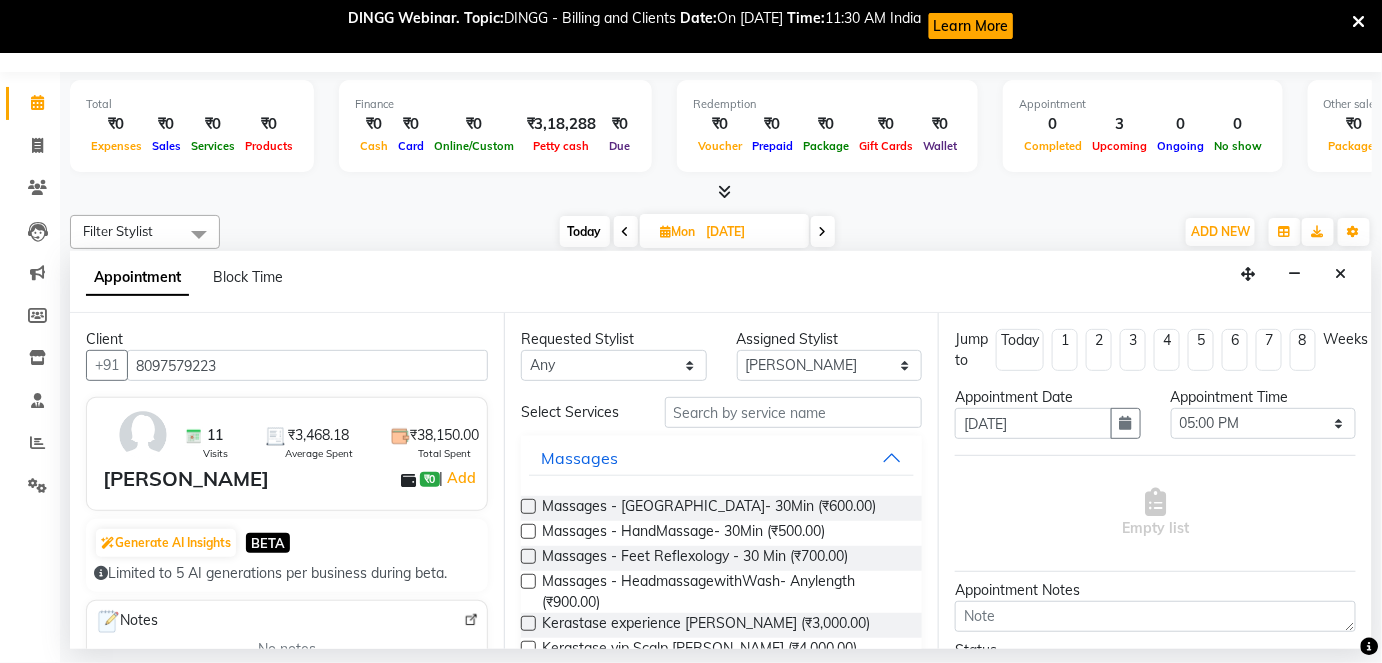 type on "8097579223" 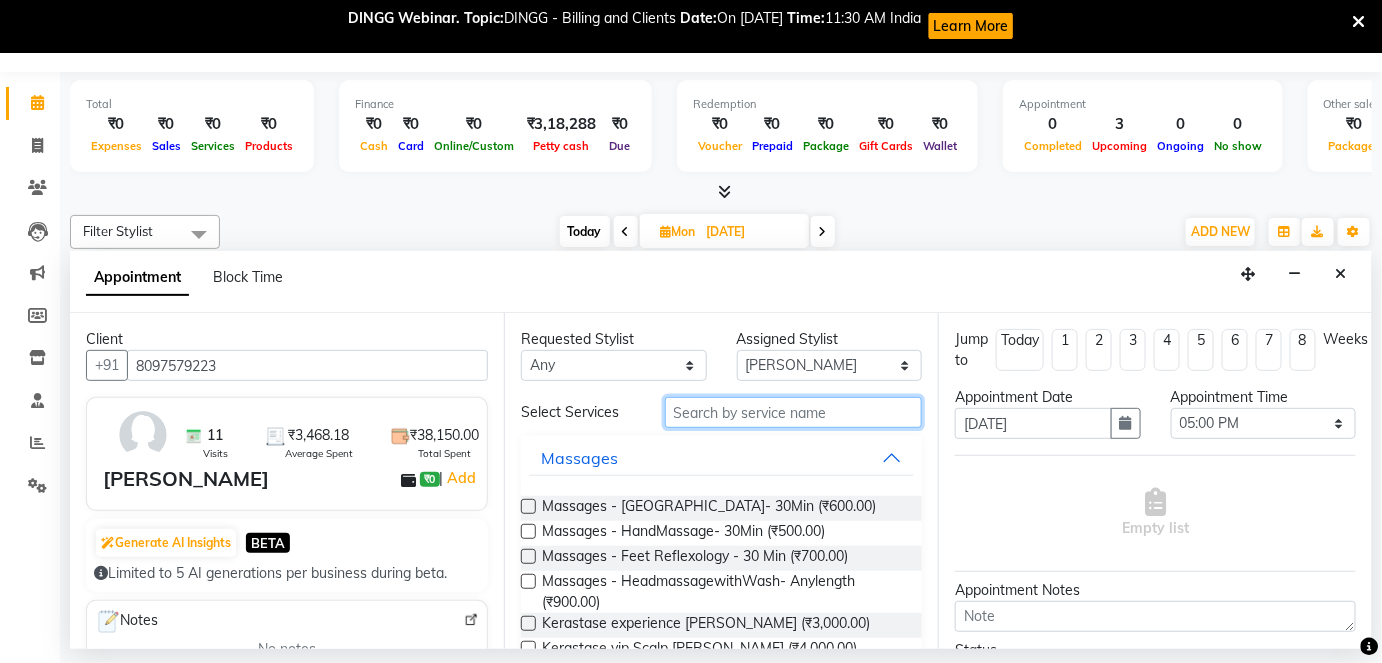click at bounding box center (793, 412) 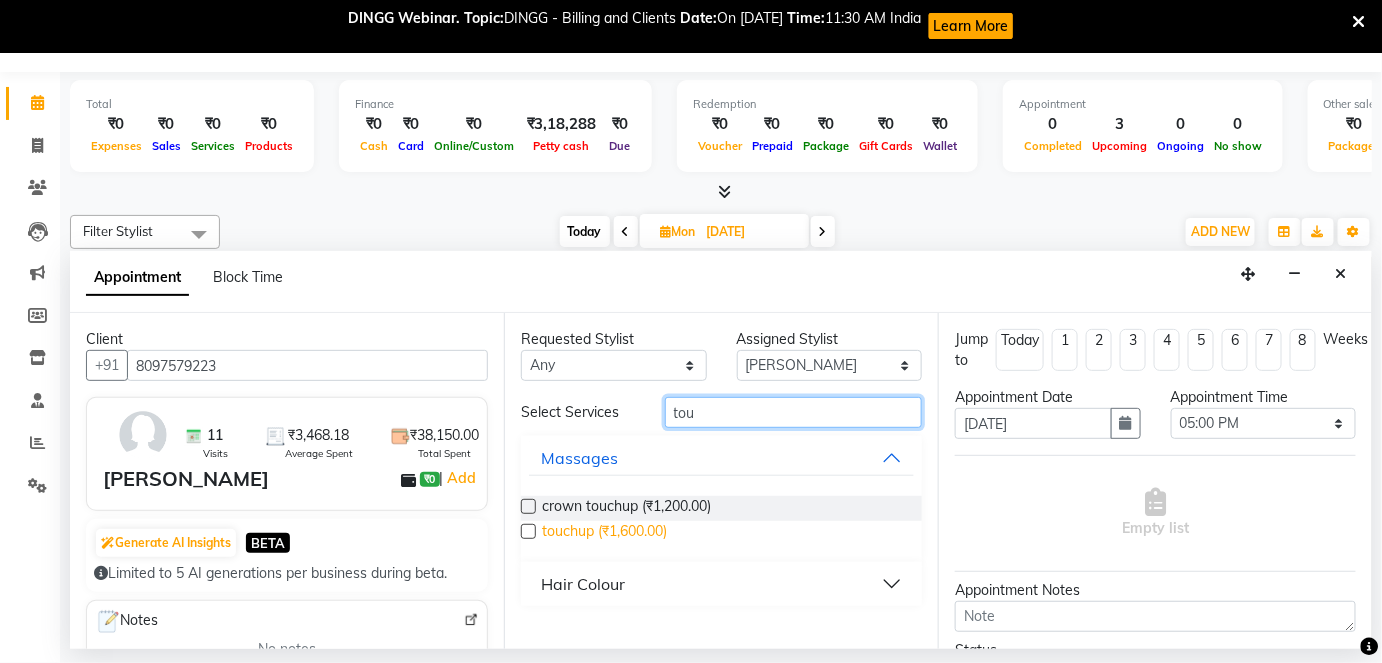 type on "tou" 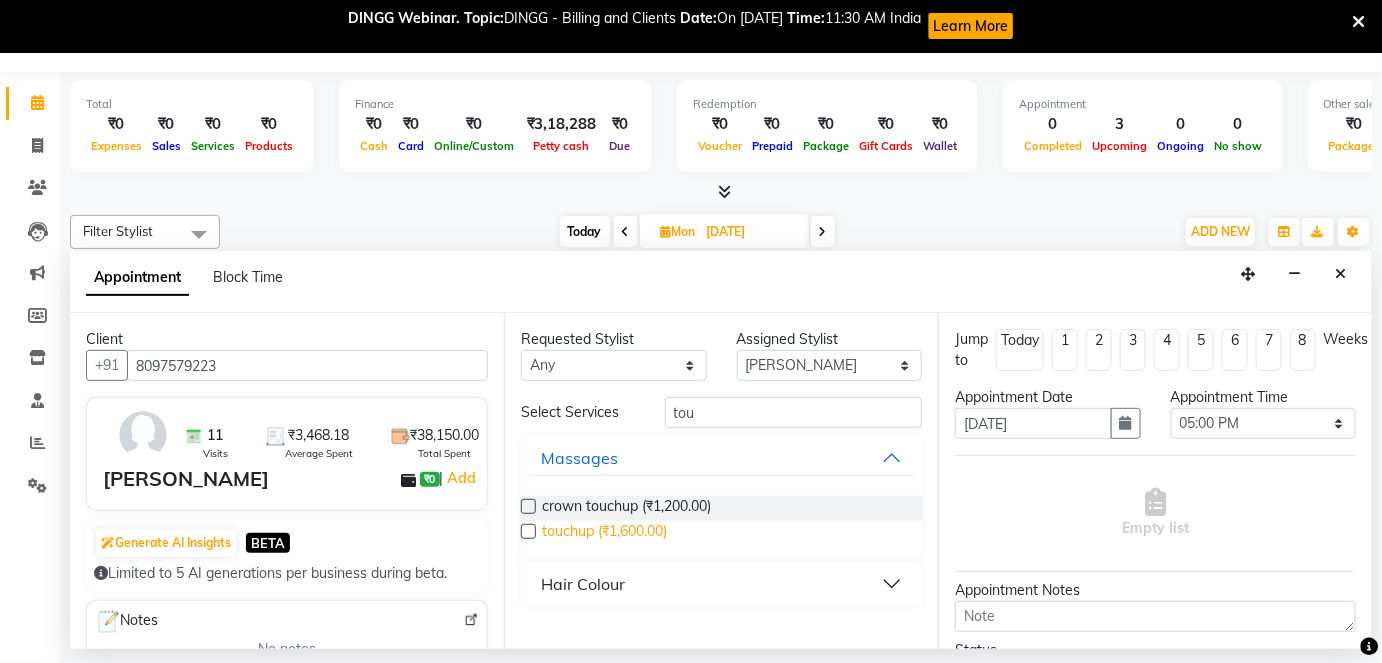 click on "touchup (₹1,600.00)" at bounding box center (604, 533) 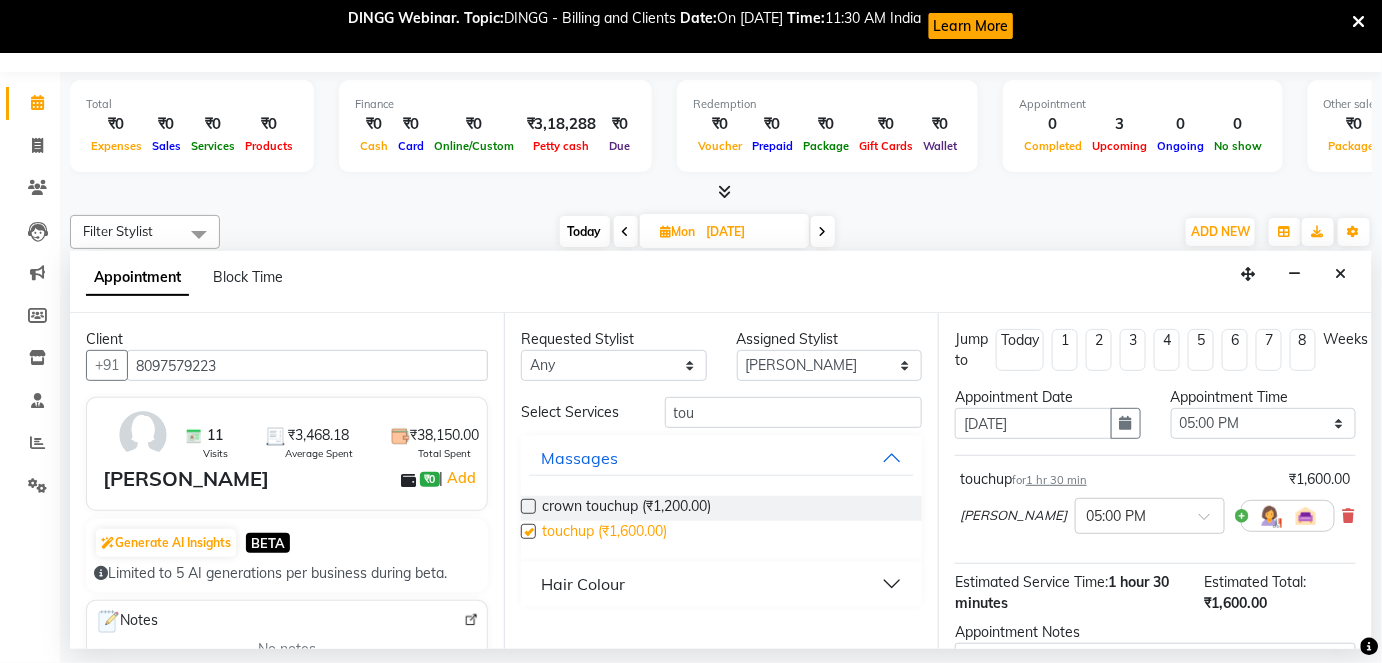 checkbox on "false" 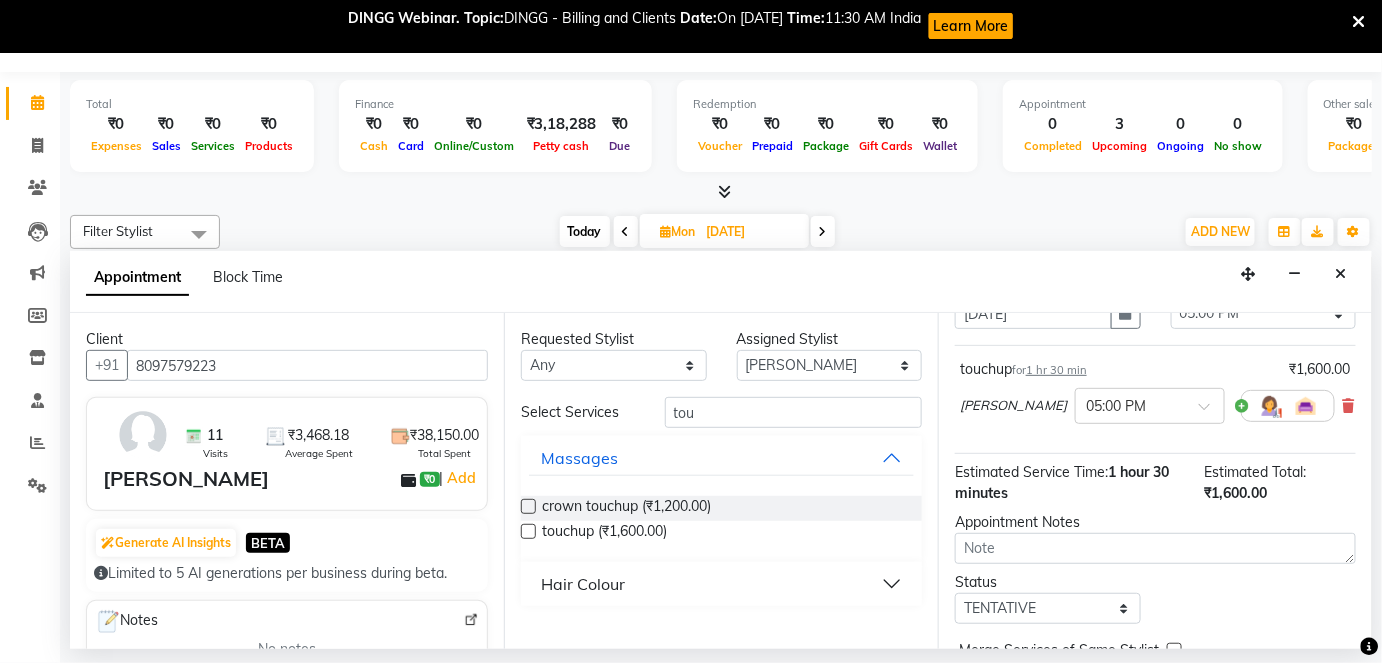scroll, scrollTop: 210, scrollLeft: 0, axis: vertical 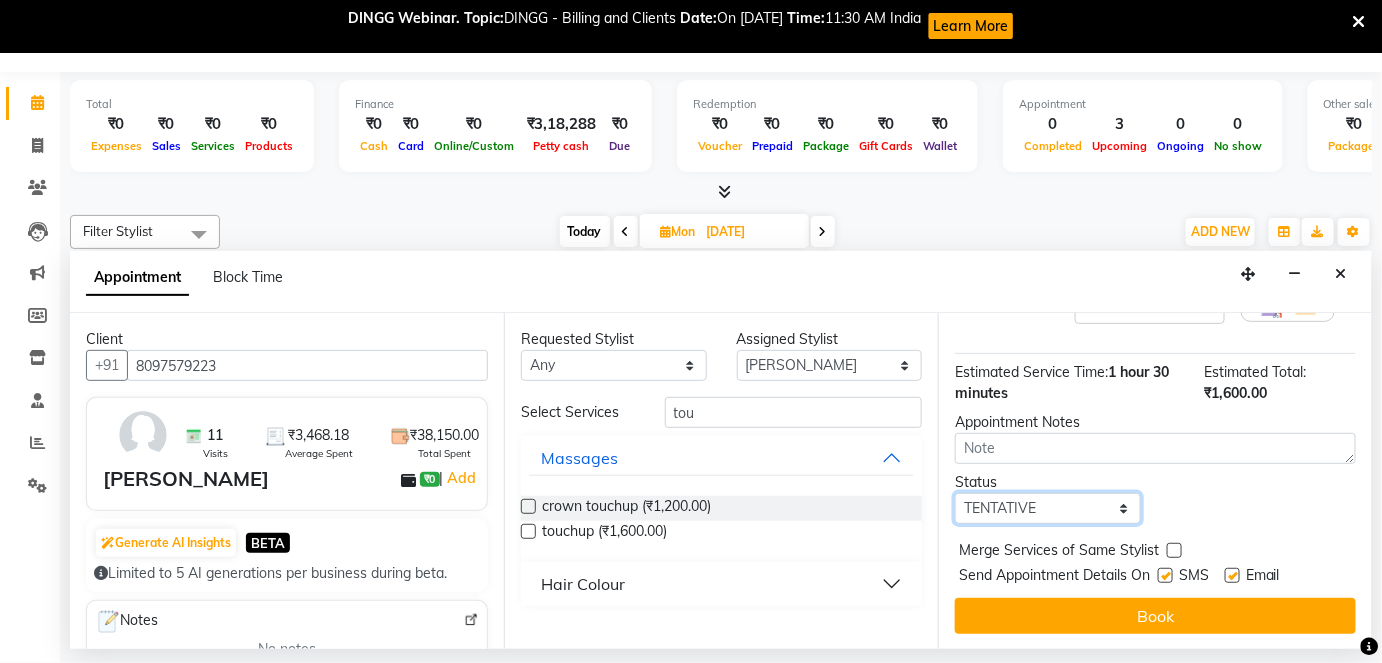 click on "Select TENTATIVE CONFIRM UPCOMING" at bounding box center (1048, 508) 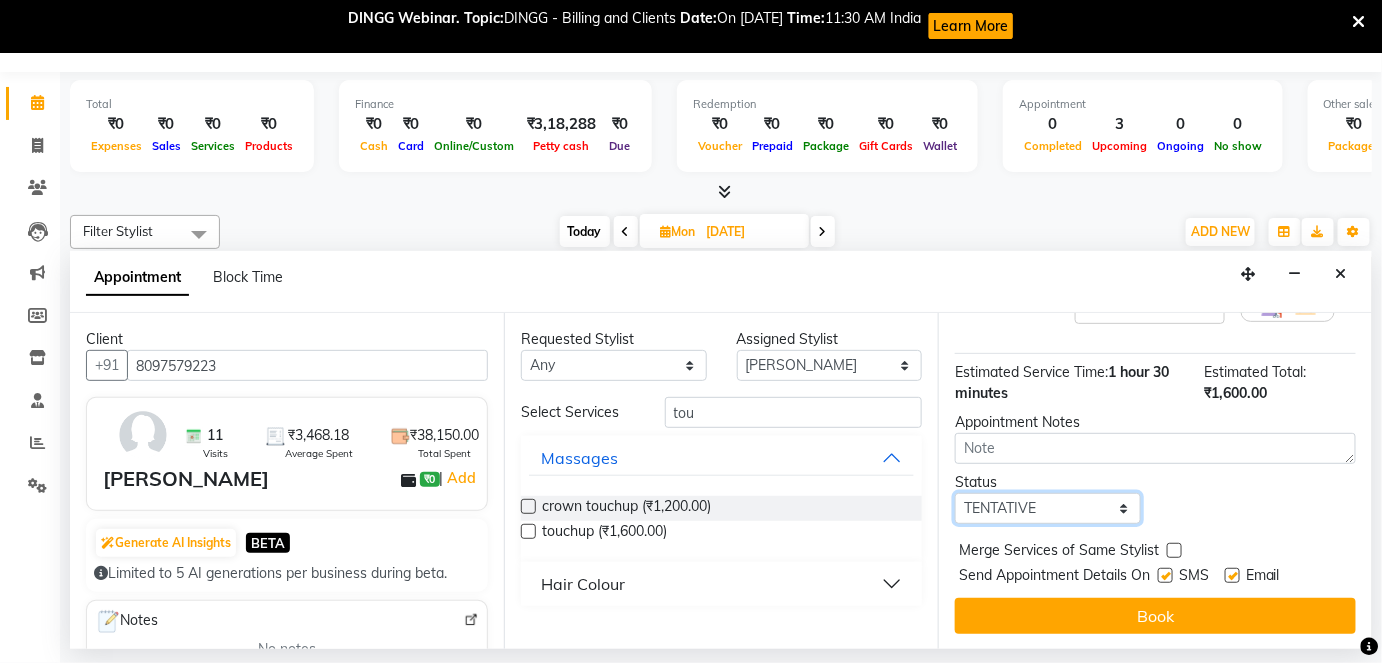select on "confirm booking" 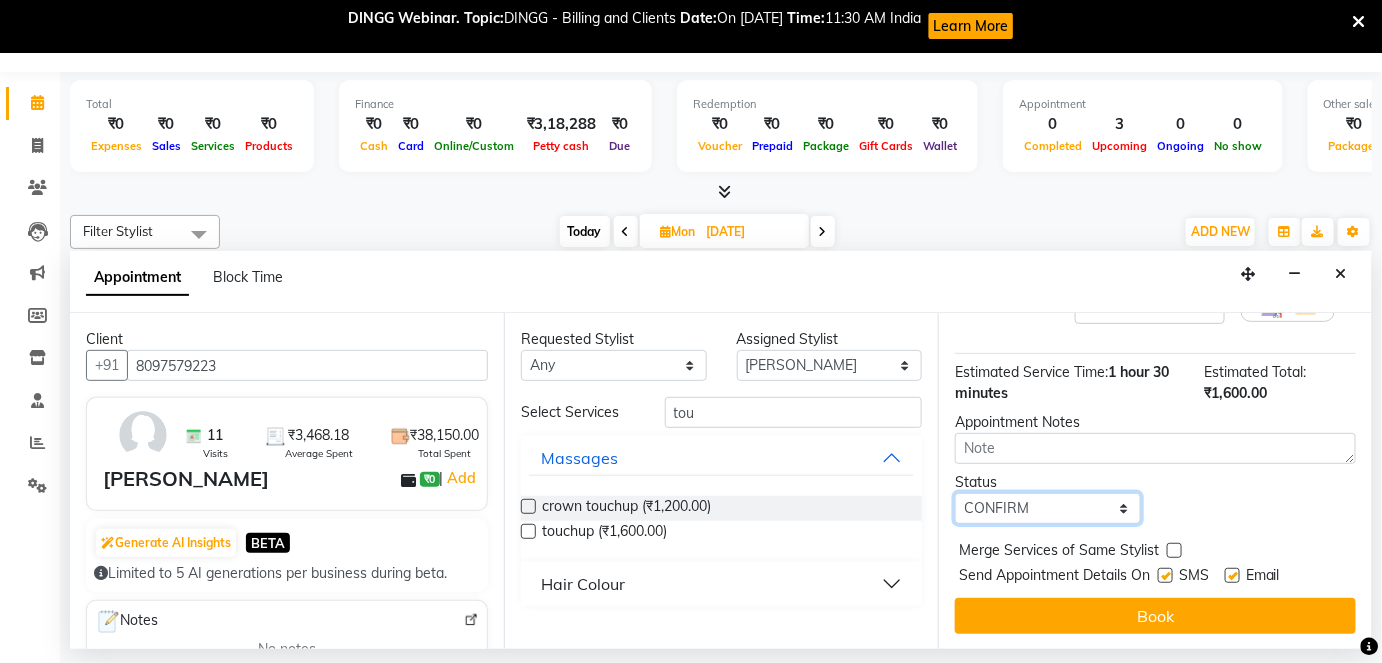 click on "Select TENTATIVE CONFIRM UPCOMING" at bounding box center [1048, 508] 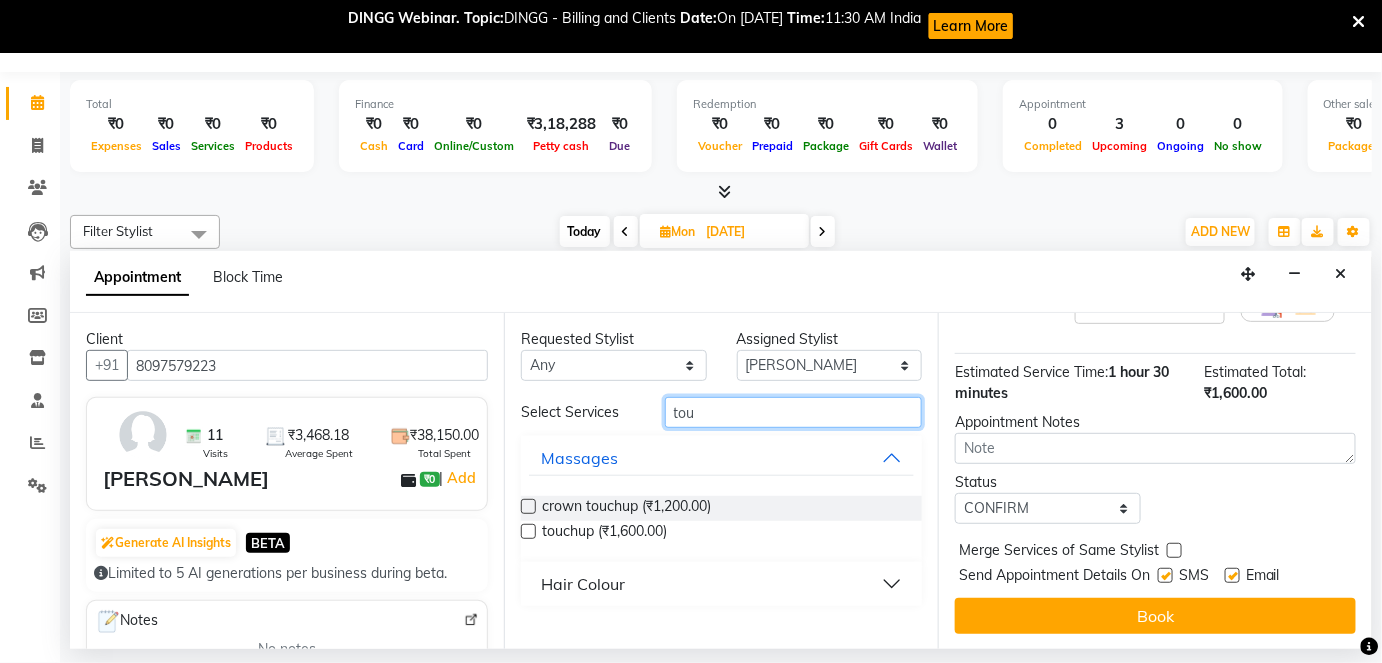 click on "tou" at bounding box center [793, 412] 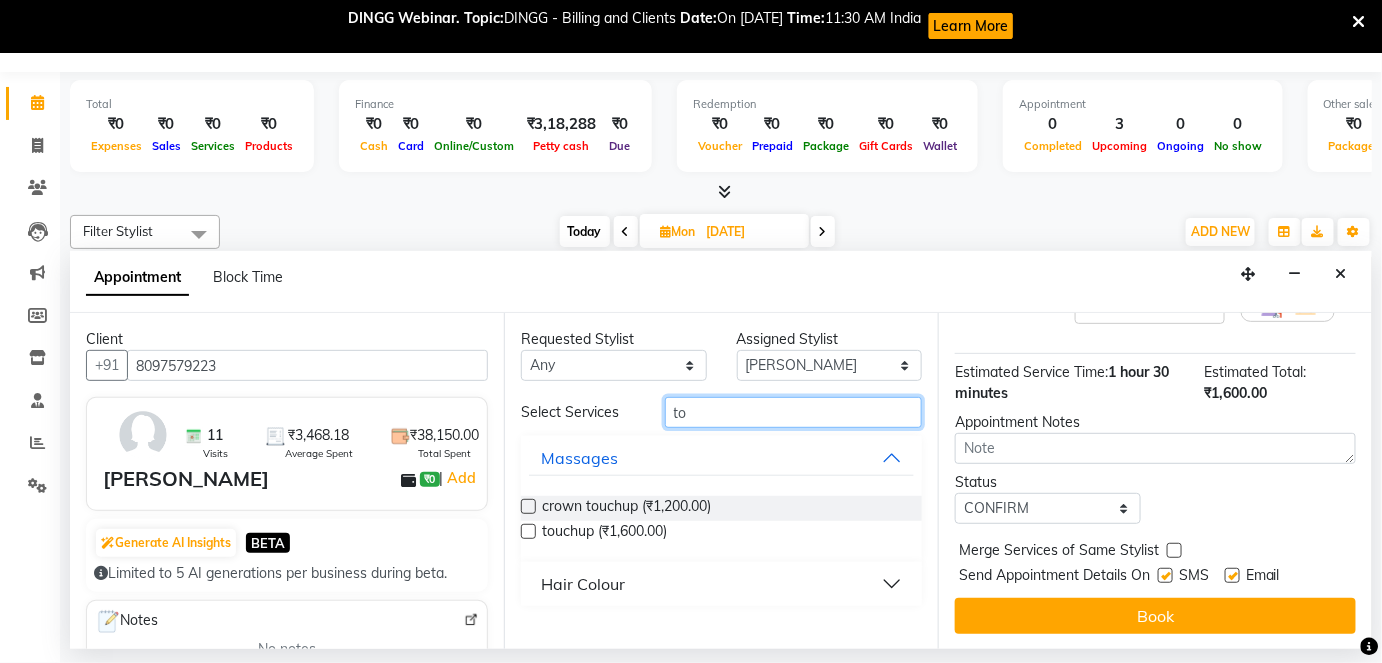 type on "t" 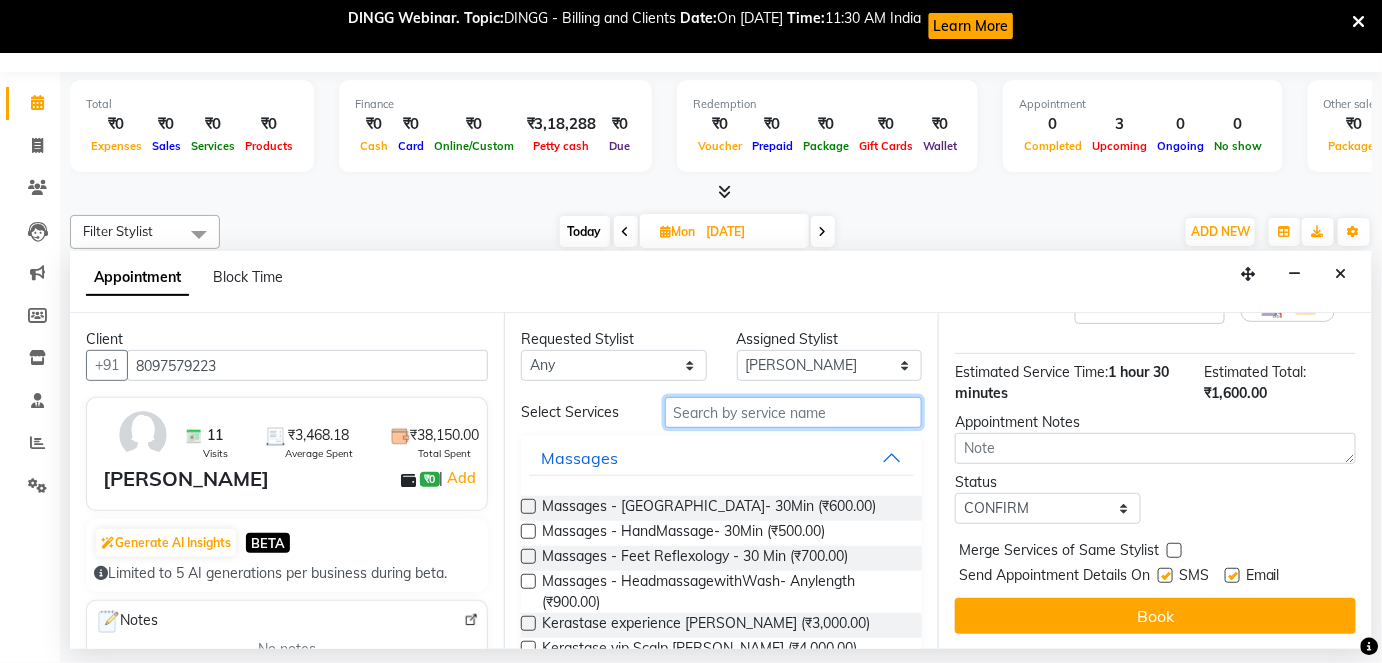 click at bounding box center [793, 412] 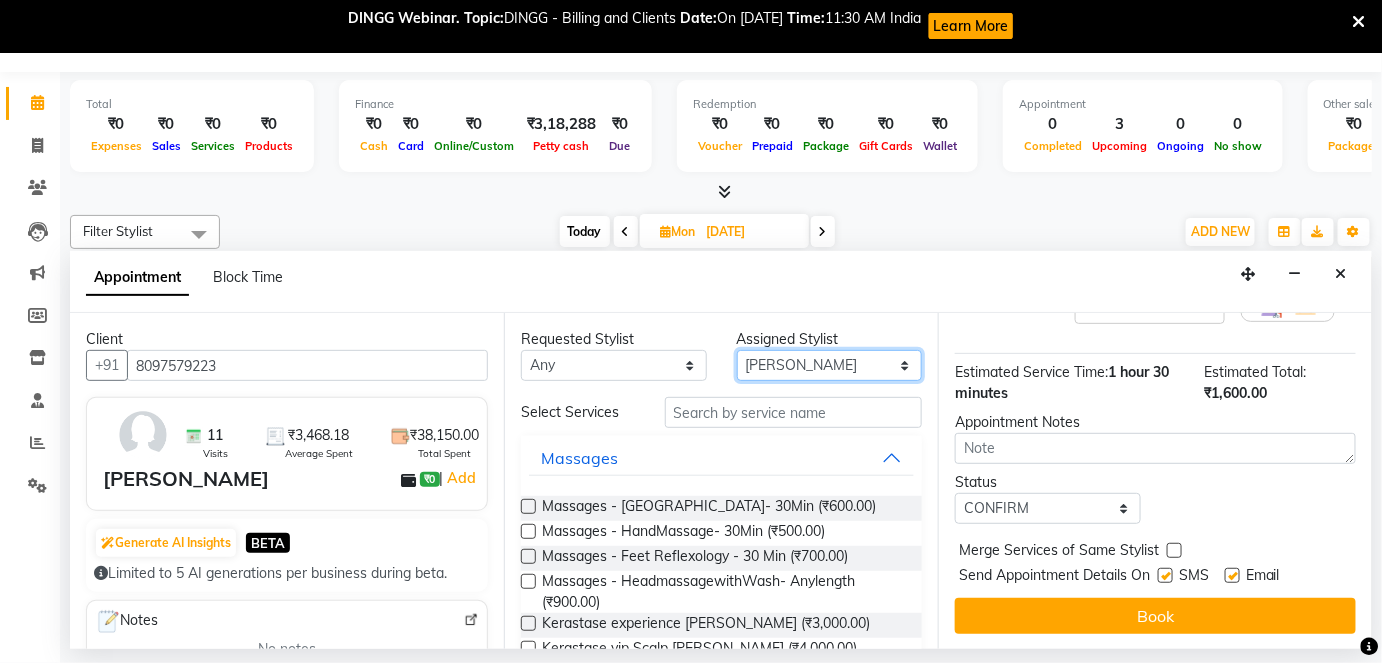 click on "Select [PERSON_NAME] [PERSON_NAME]" at bounding box center (830, 365) 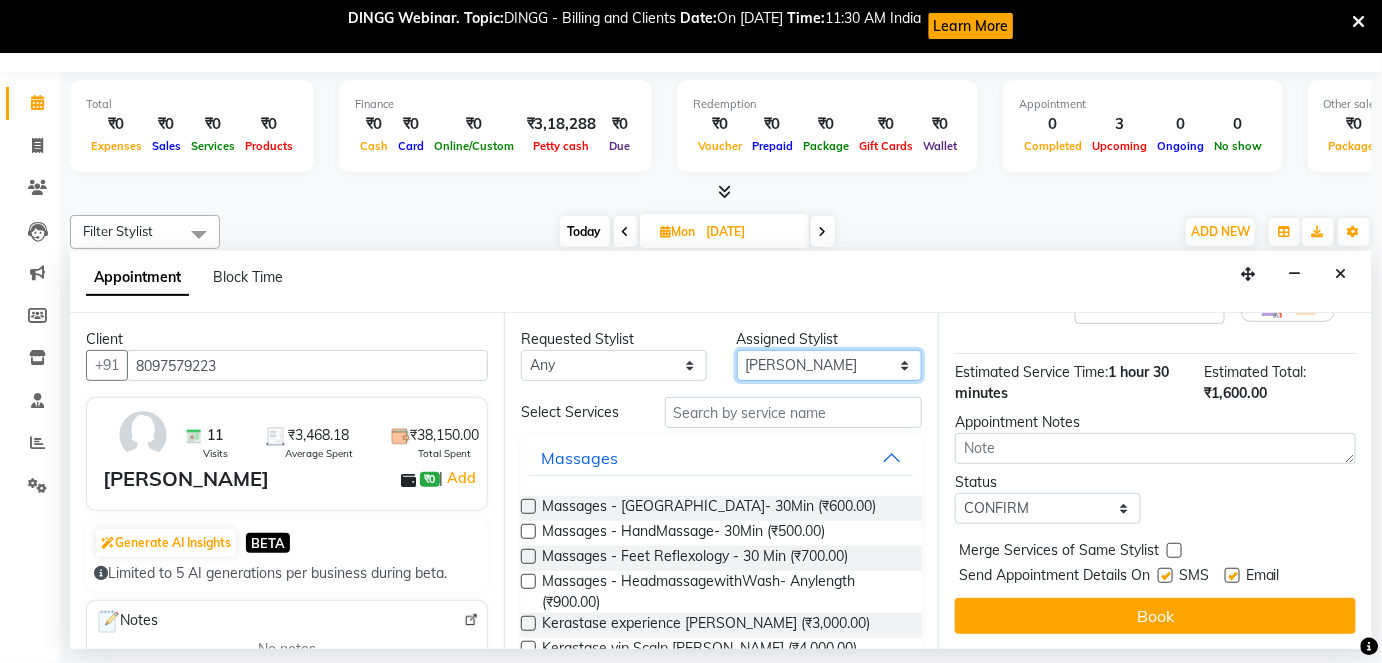 select on "74060" 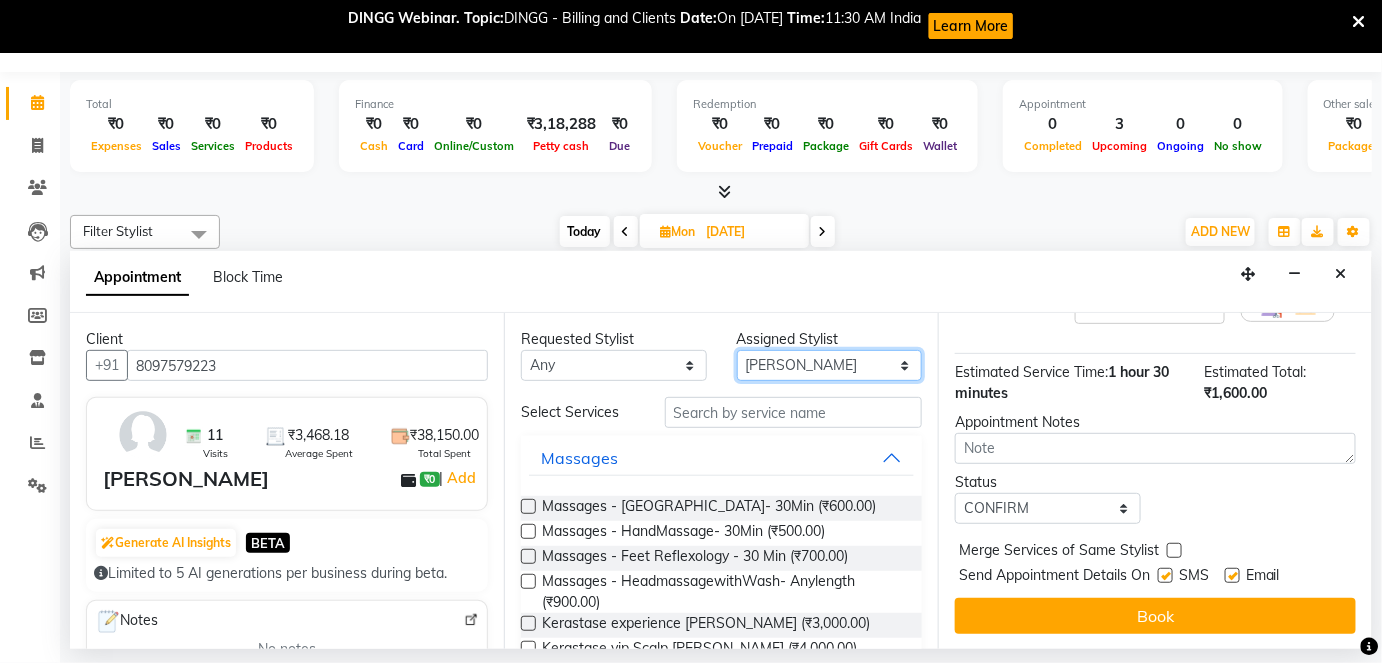 click on "Select [PERSON_NAME] [PERSON_NAME]" at bounding box center (830, 365) 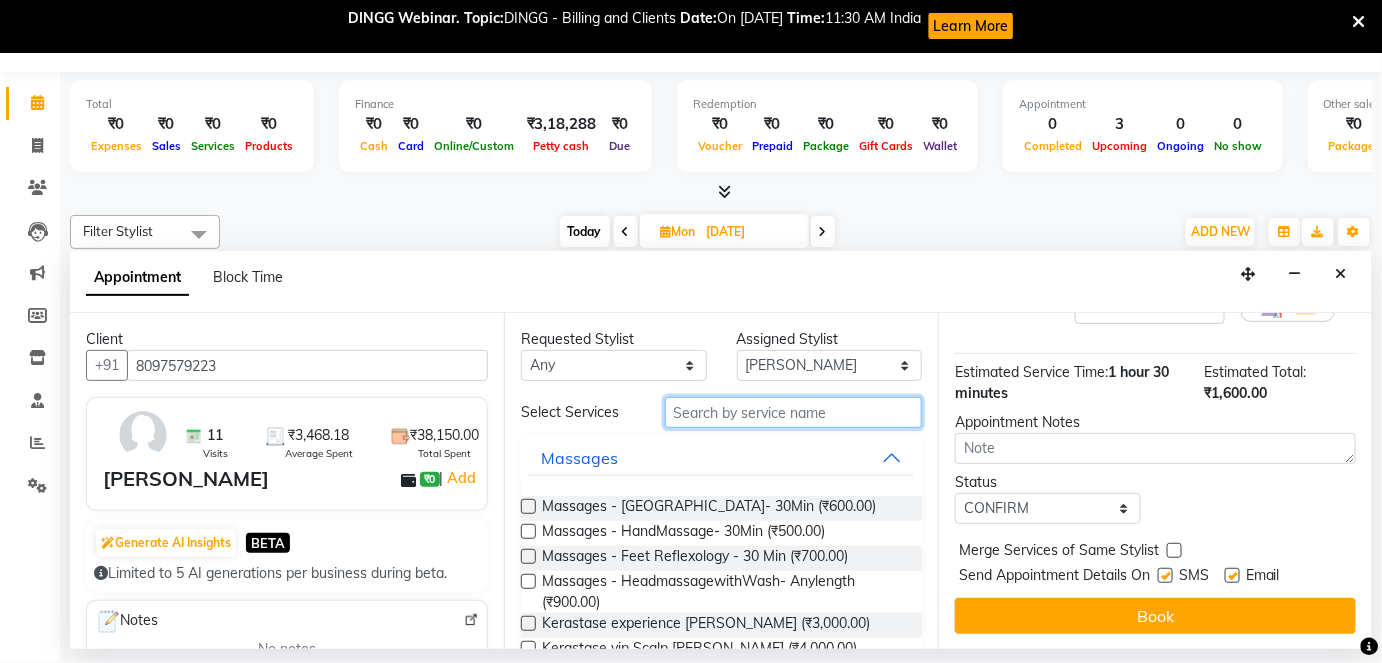 click at bounding box center (793, 412) 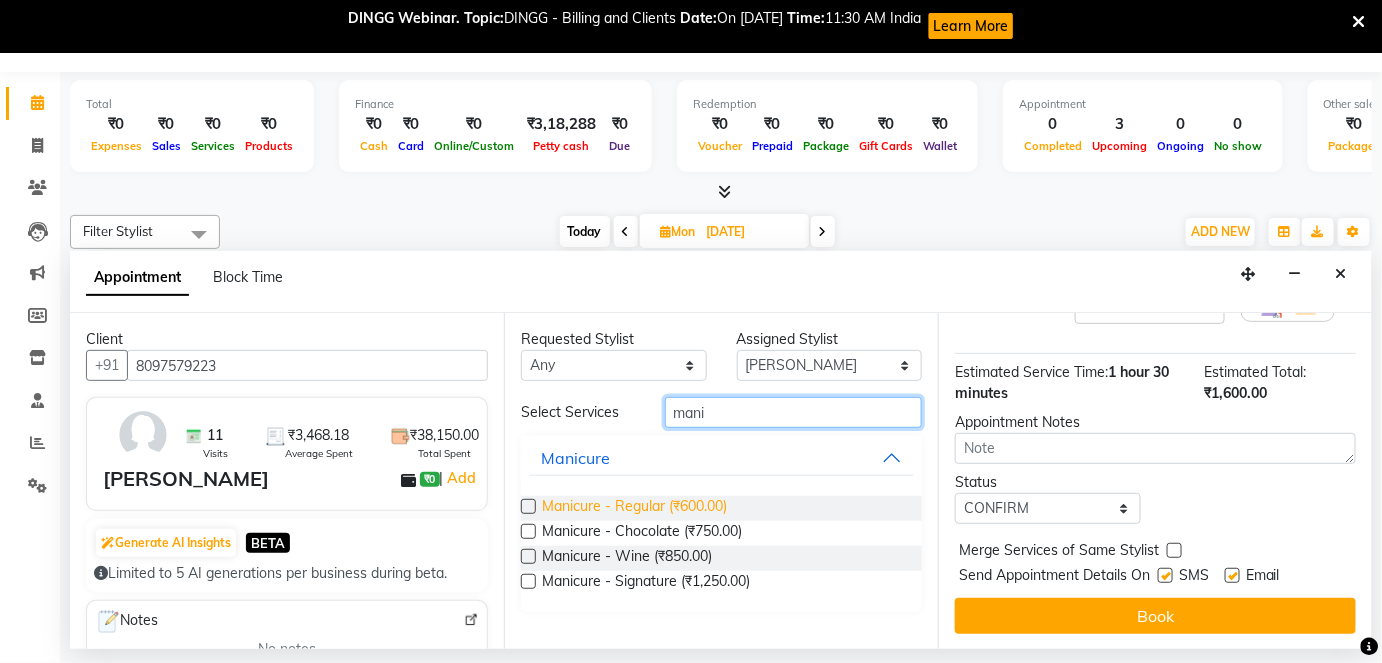 type on "mani" 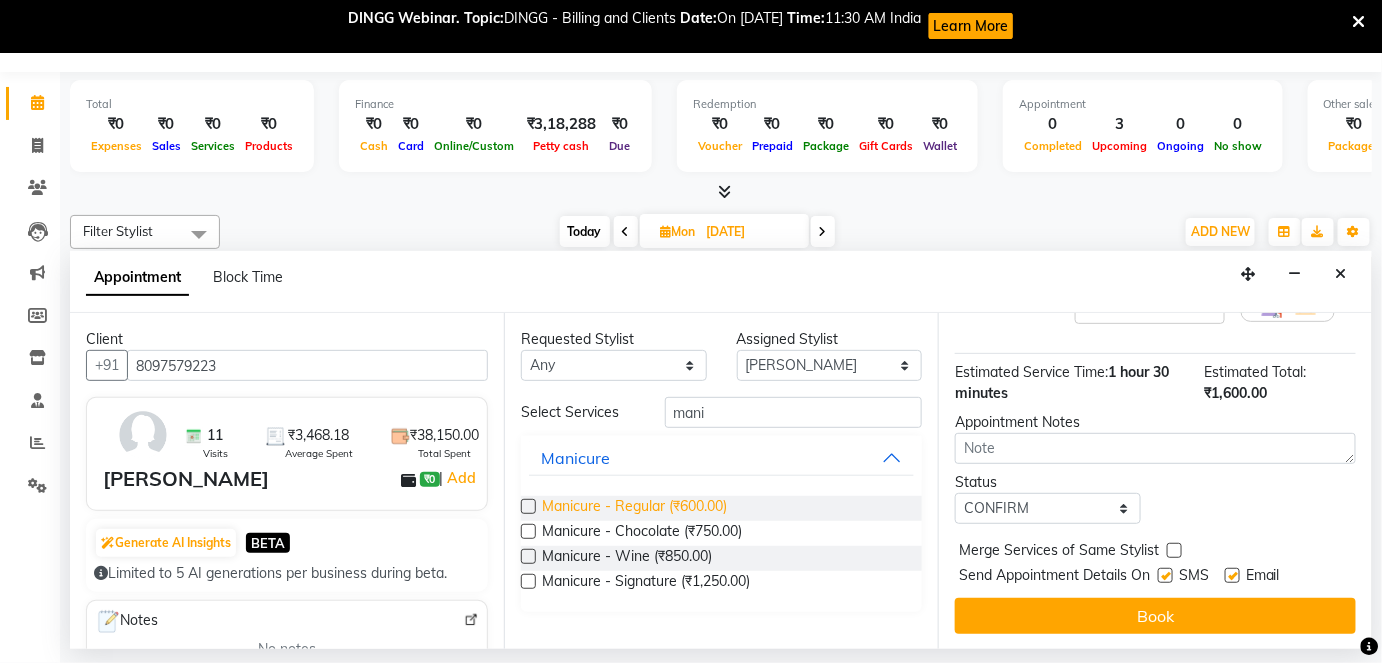 drag, startPoint x: 714, startPoint y: 501, endPoint x: 721, endPoint y: 487, distance: 15.652476 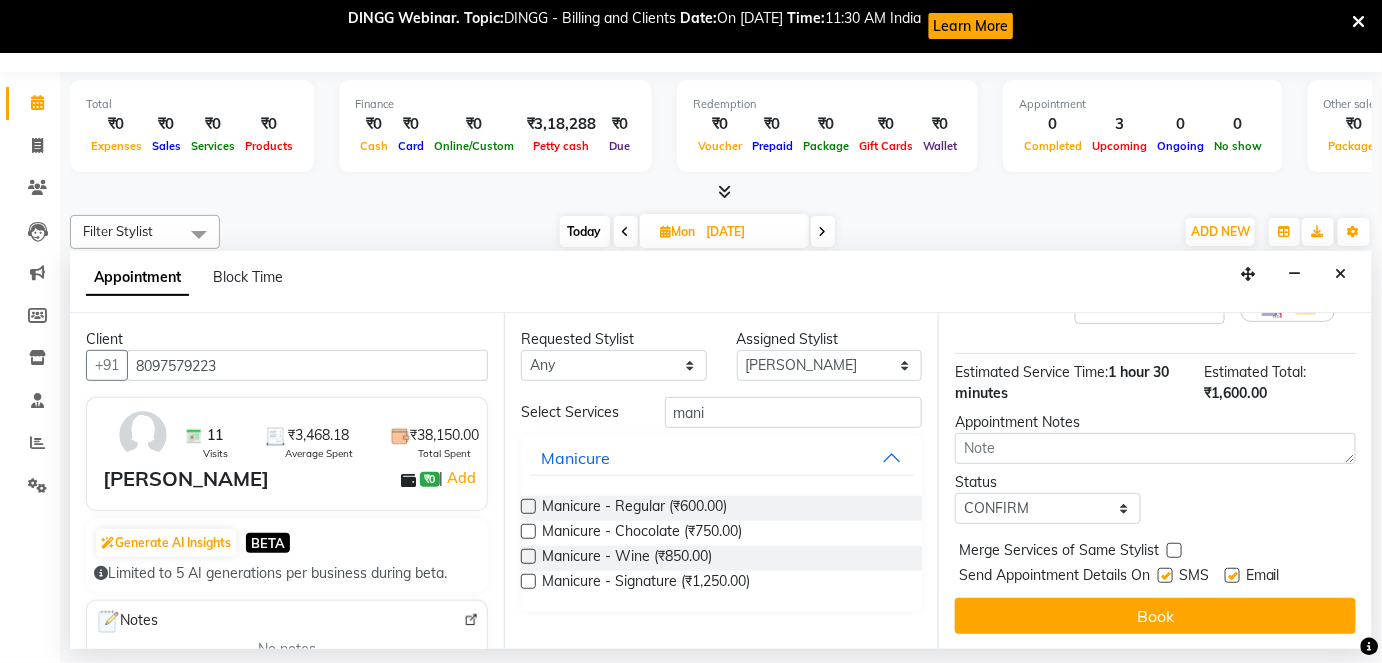 click on "Manicure - Regular (₹600.00)" at bounding box center (634, 508) 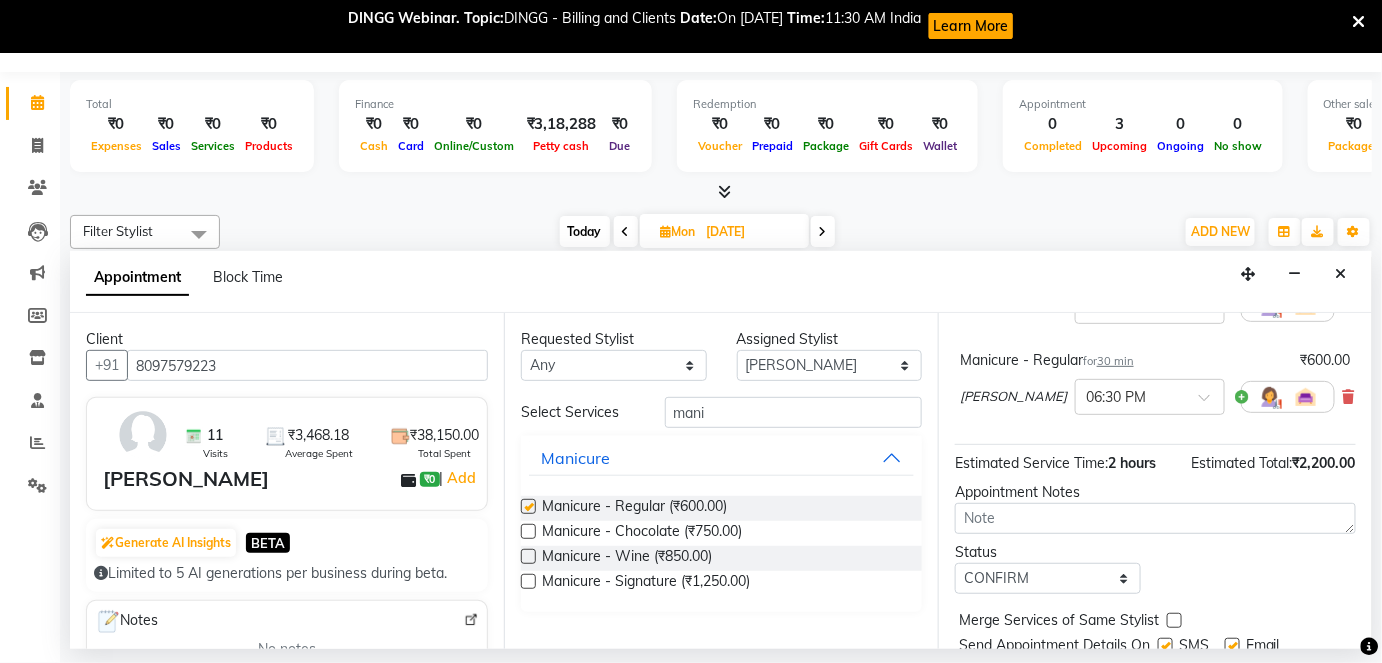 checkbox on "false" 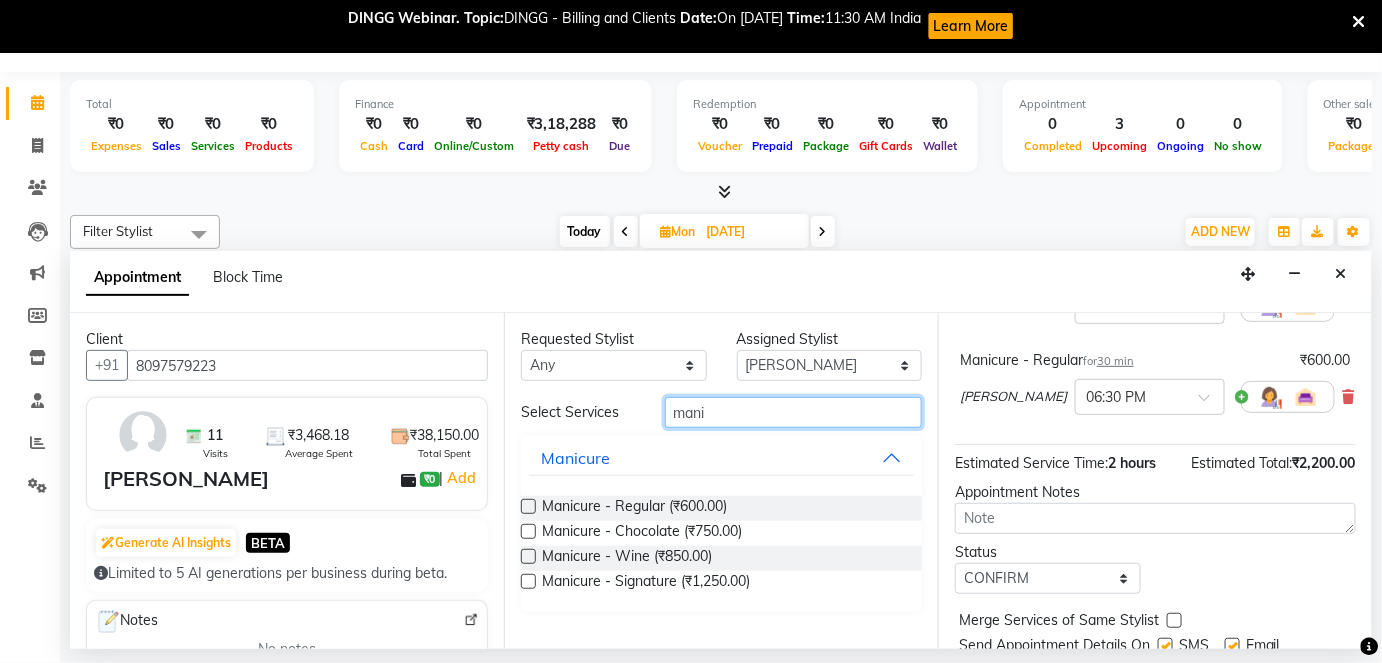click on "mani" at bounding box center [793, 412] 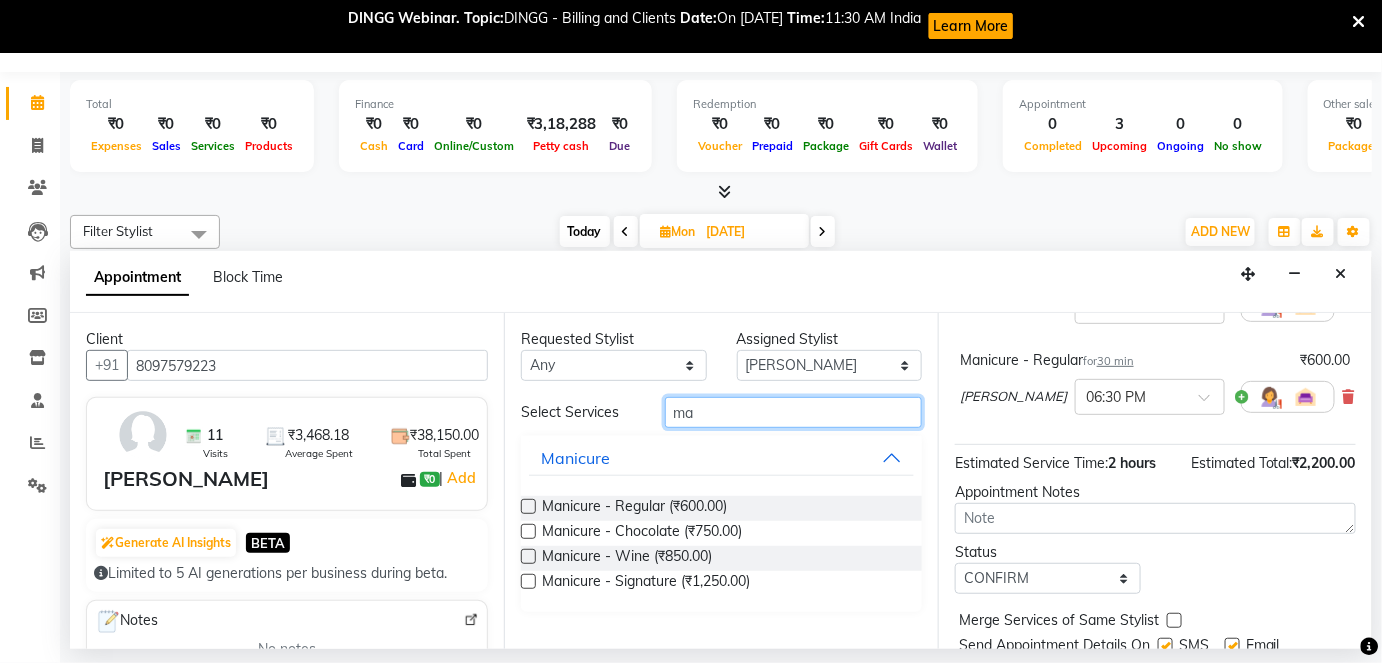 type on "m" 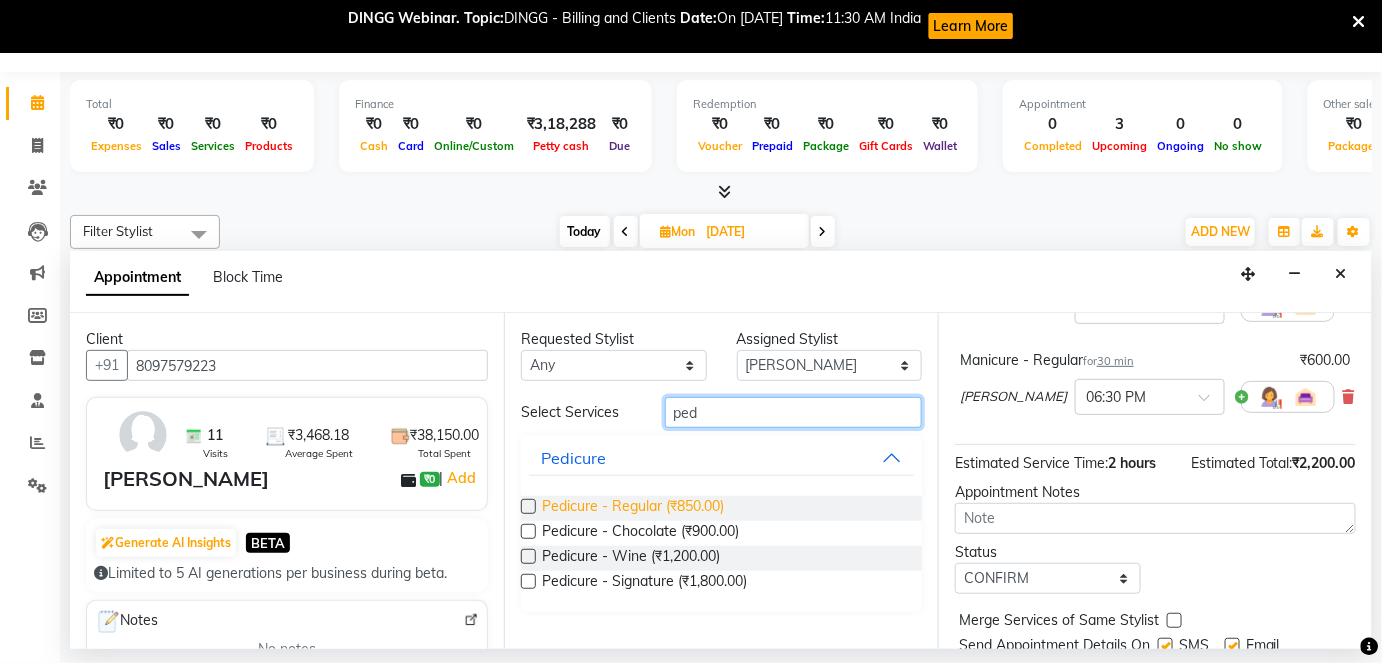 type on "ped" 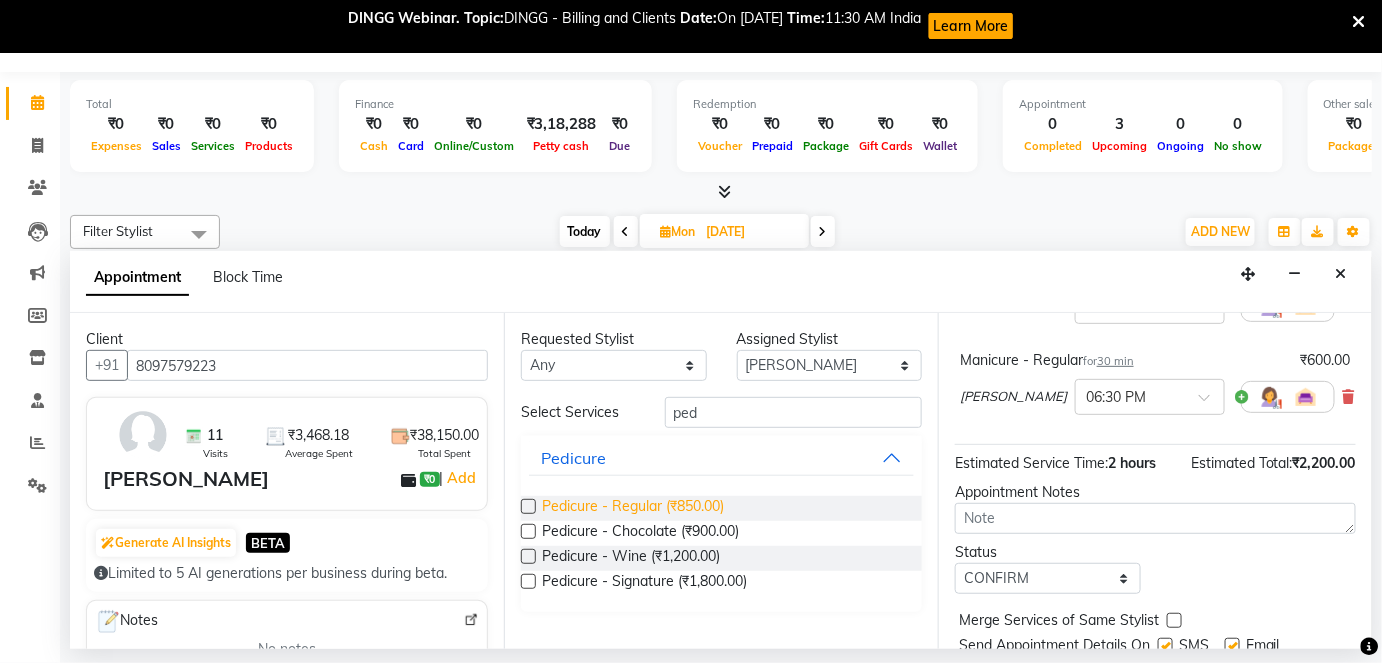 click on "Pedicure - Regular (₹850.00)" at bounding box center [633, 508] 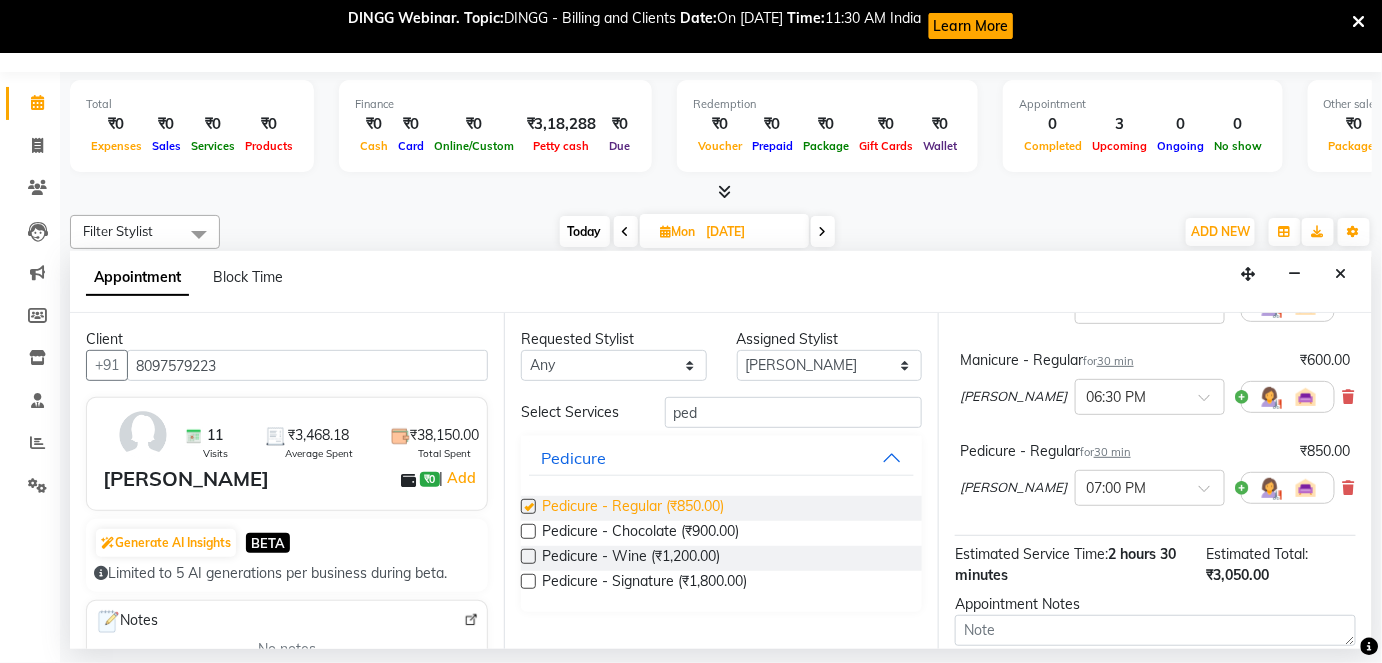 checkbox on "false" 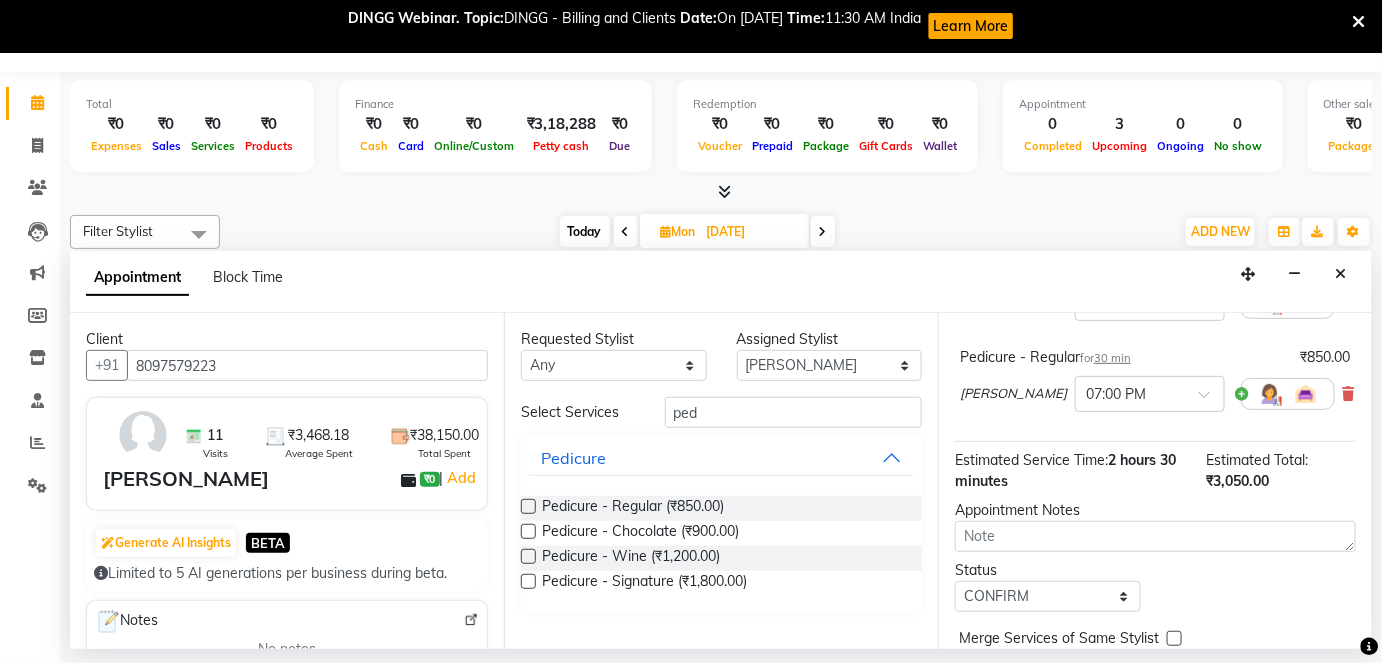 scroll, scrollTop: 392, scrollLeft: 0, axis: vertical 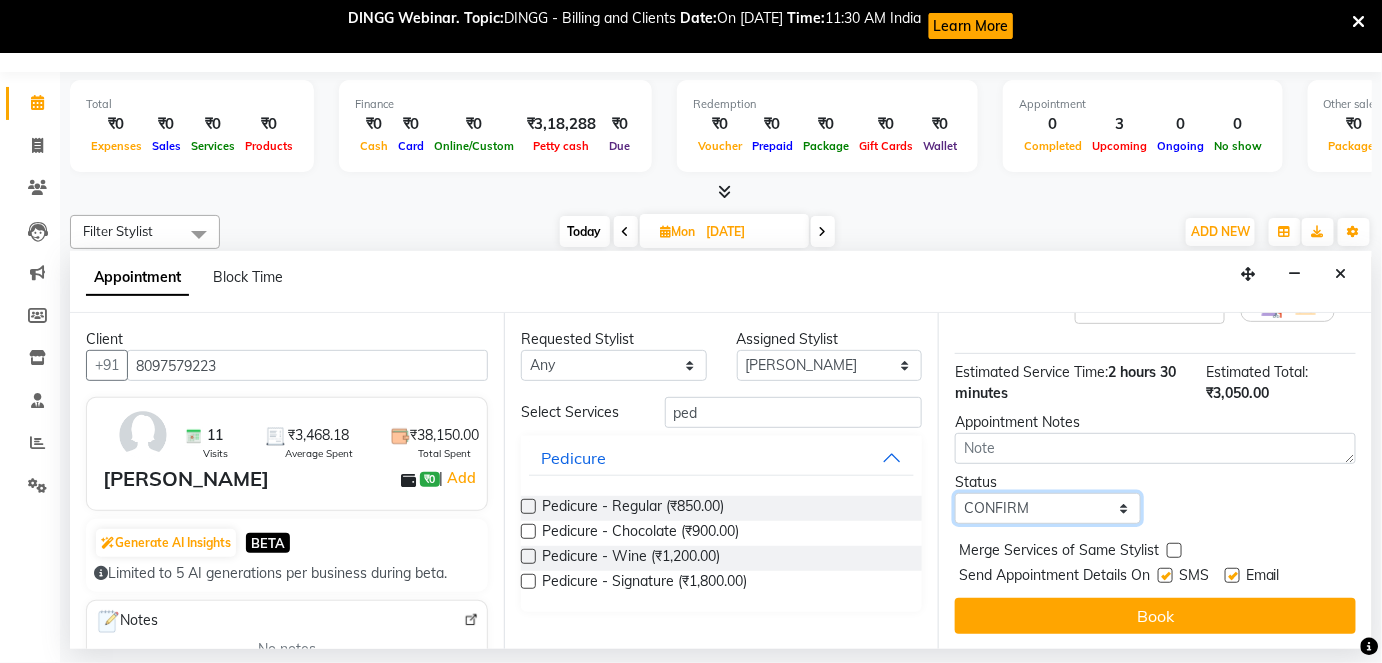 click on "Select TENTATIVE CONFIRM UPCOMING" at bounding box center (1048, 508) 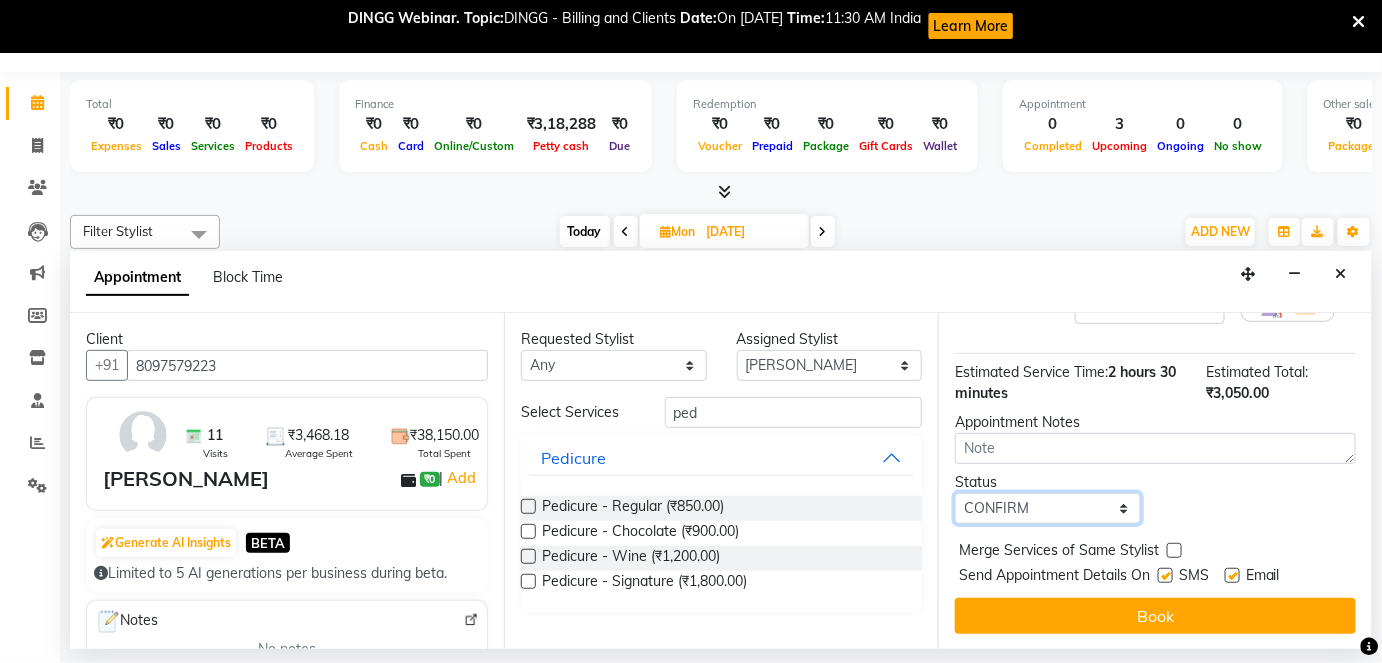 click on "Select TENTATIVE CONFIRM UPCOMING" at bounding box center [1048, 508] 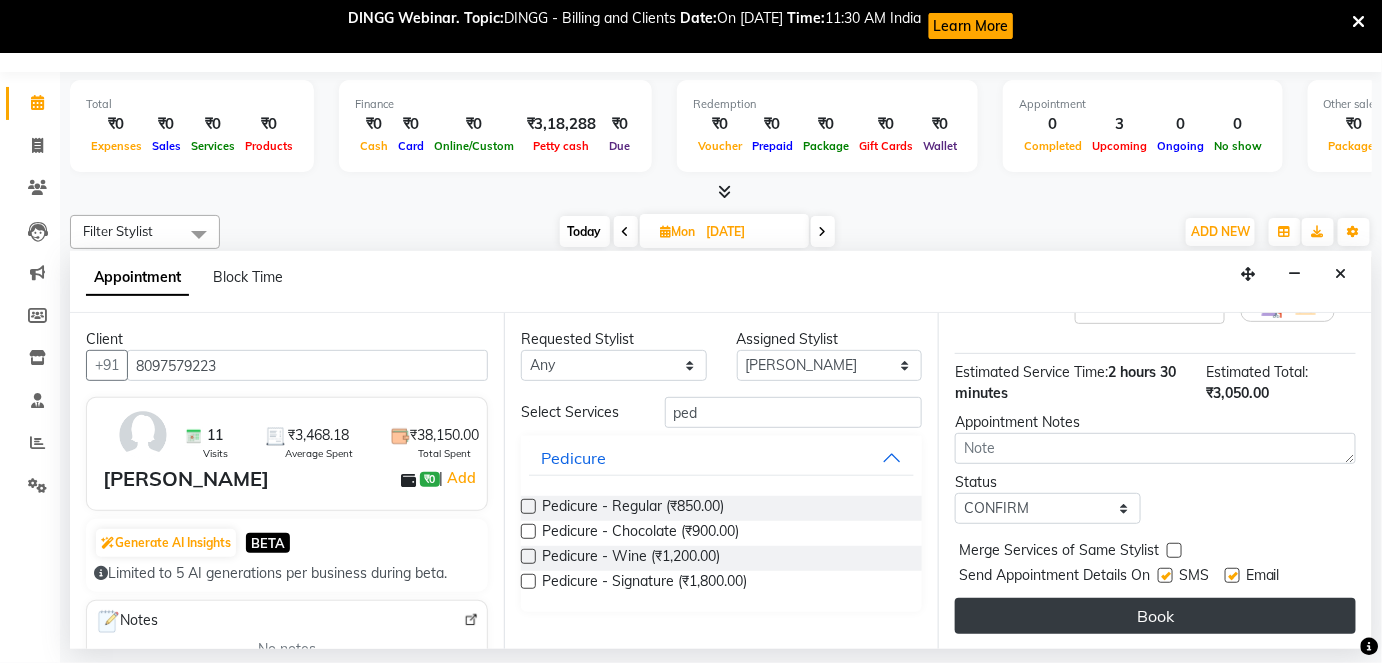 click on "Book" at bounding box center (1155, 616) 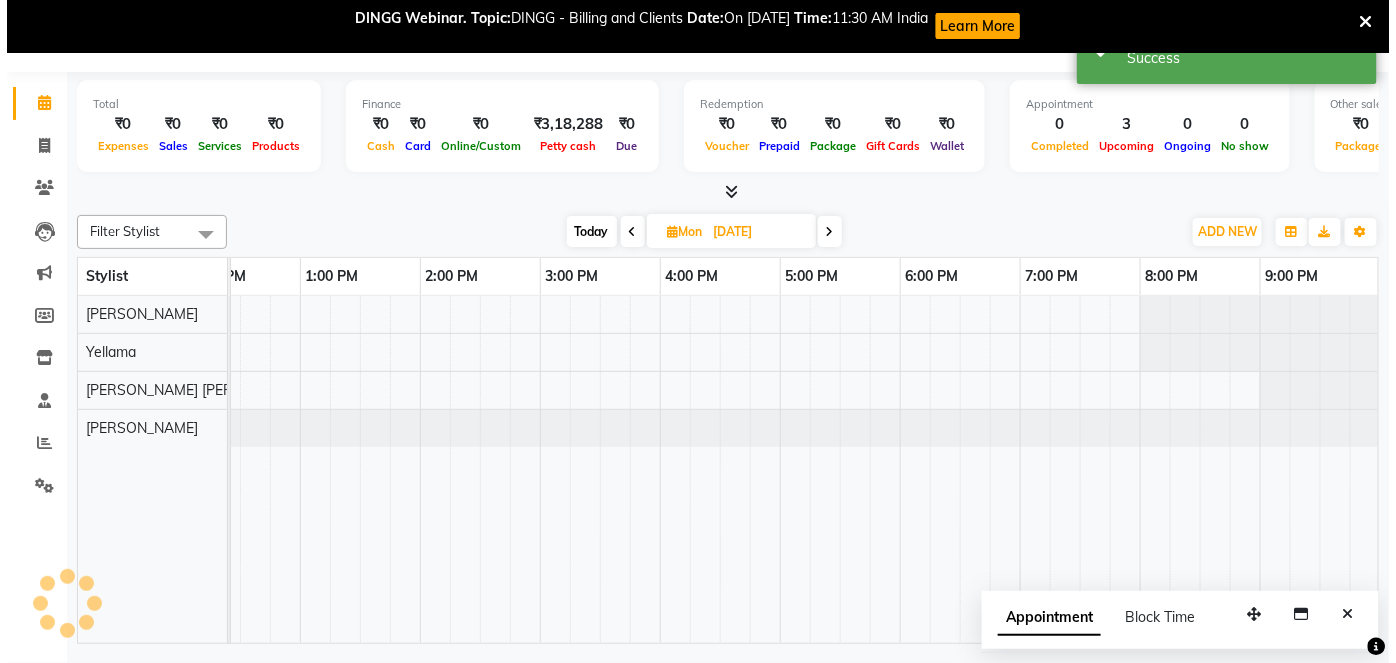 scroll, scrollTop: 0, scrollLeft: 0, axis: both 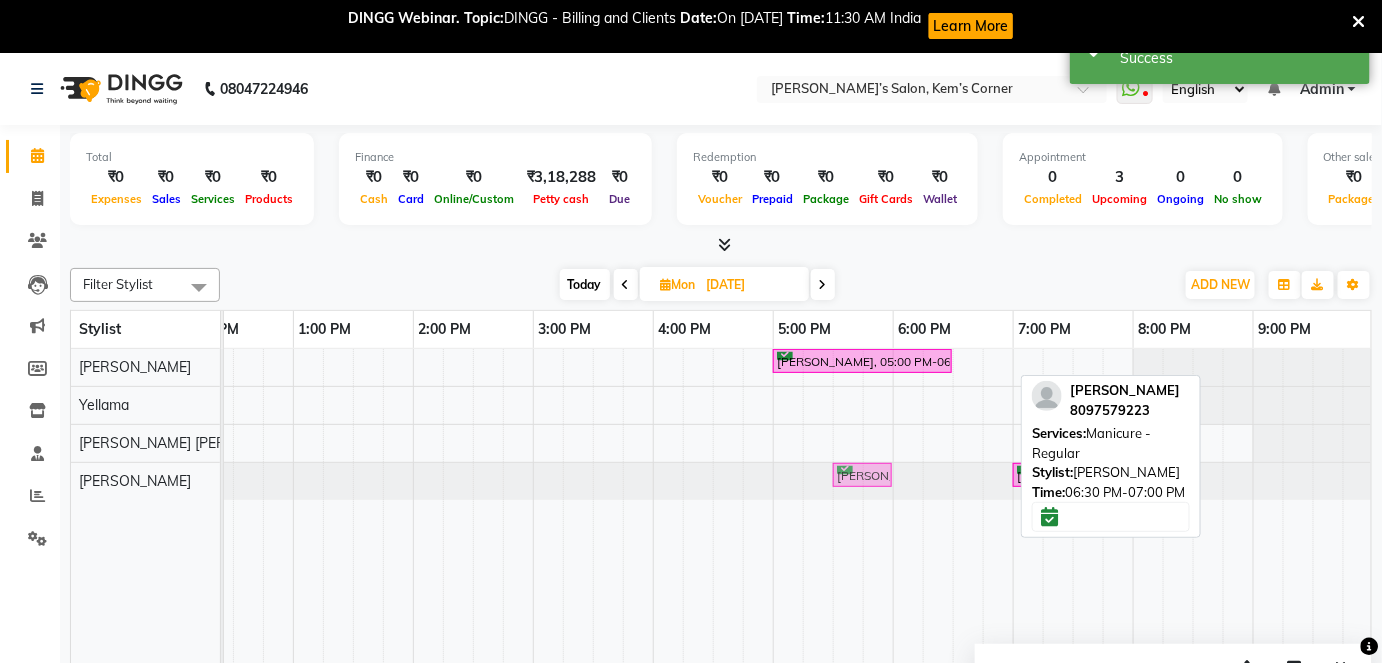 drag, startPoint x: 981, startPoint y: 470, endPoint x: 868, endPoint y: 471, distance: 113.004425 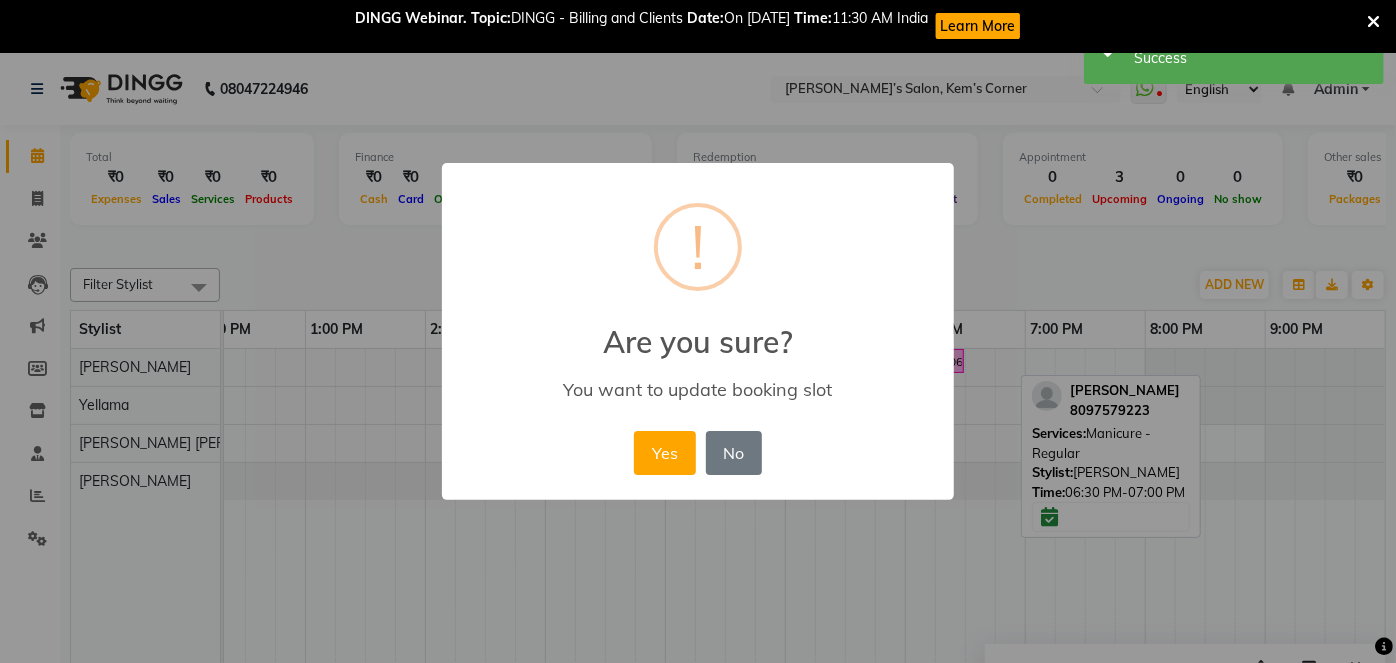 scroll, scrollTop: 0, scrollLeft: 397, axis: horizontal 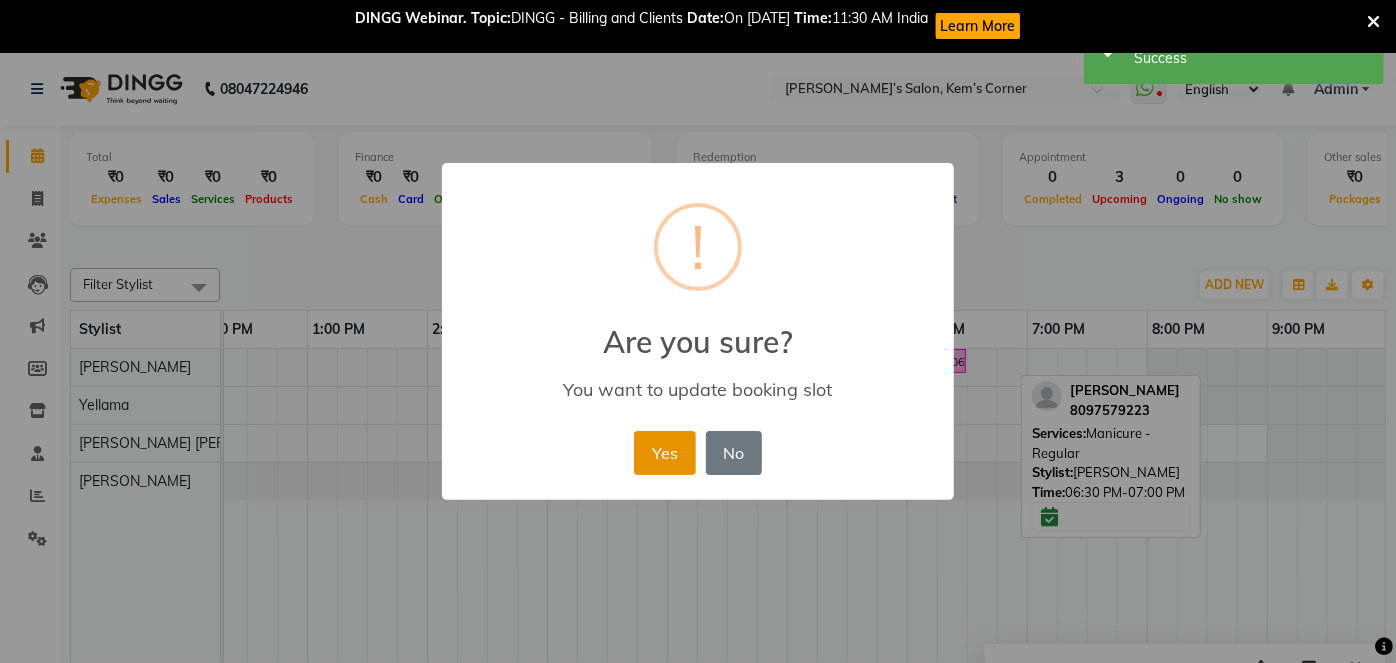 drag, startPoint x: 671, startPoint y: 459, endPoint x: 776, endPoint y: 458, distance: 105.00476 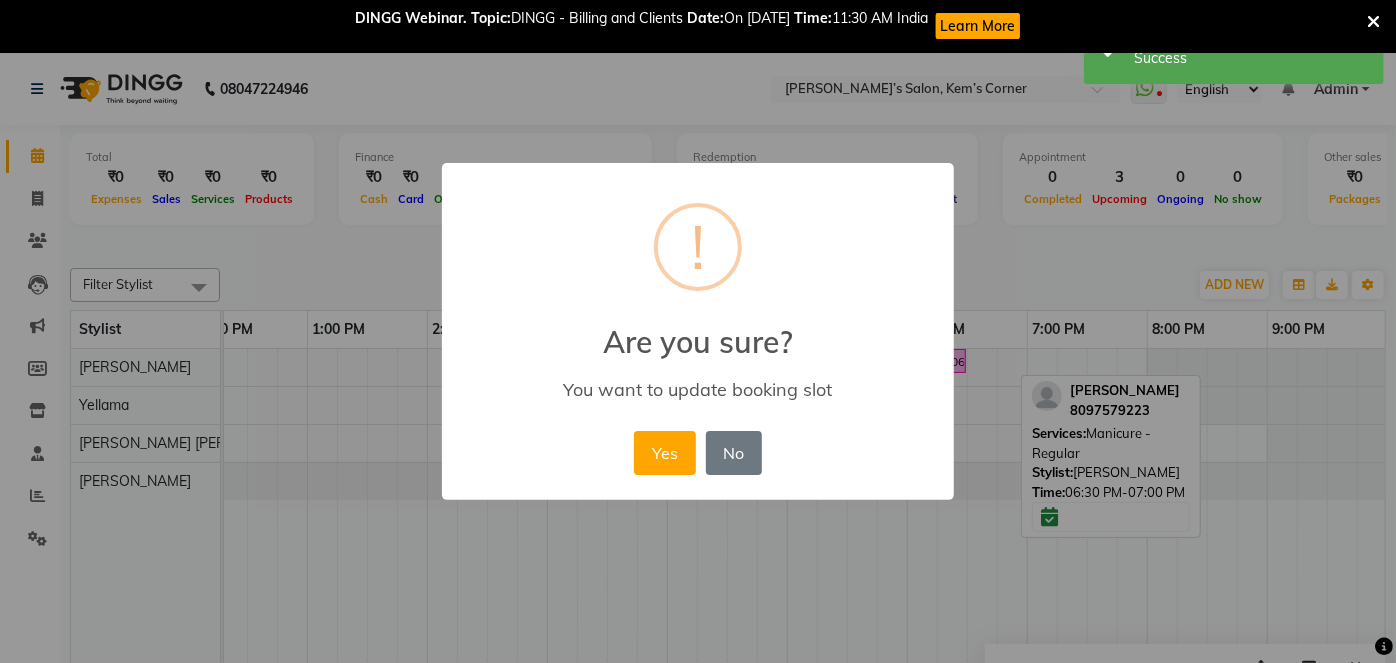 click on "Yes" at bounding box center (664, 453) 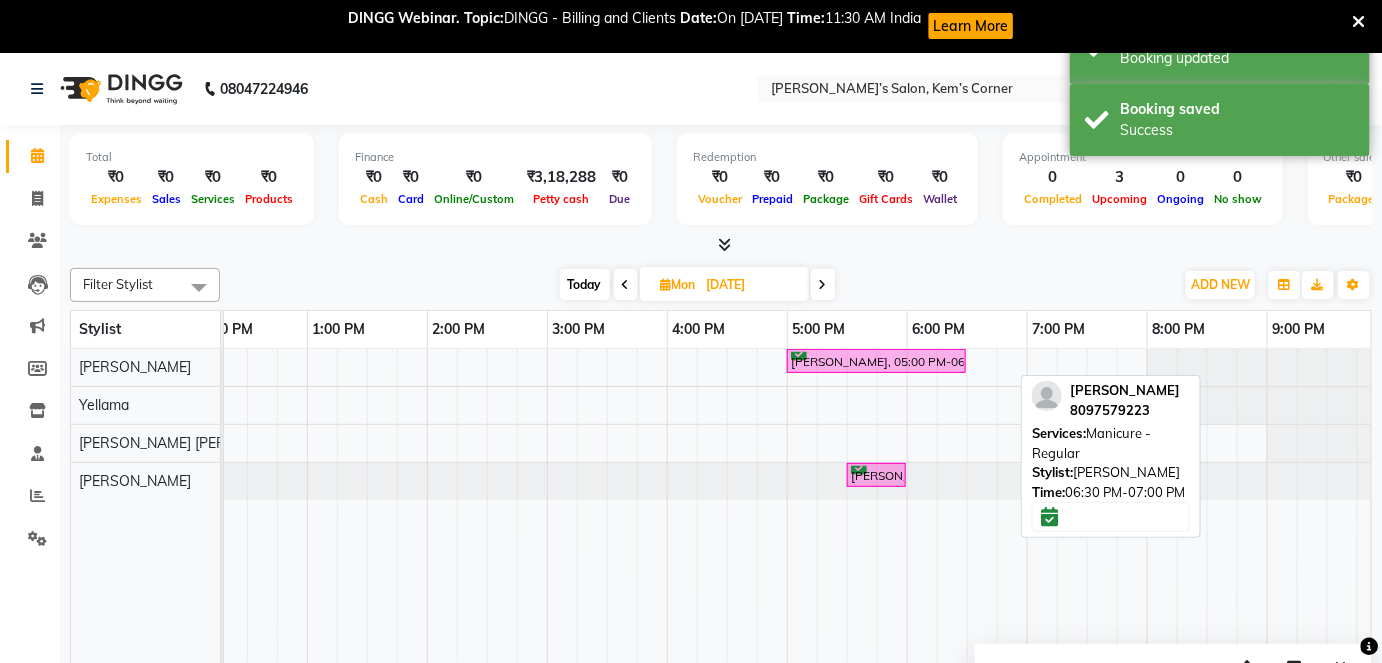 click at bounding box center (626, 284) 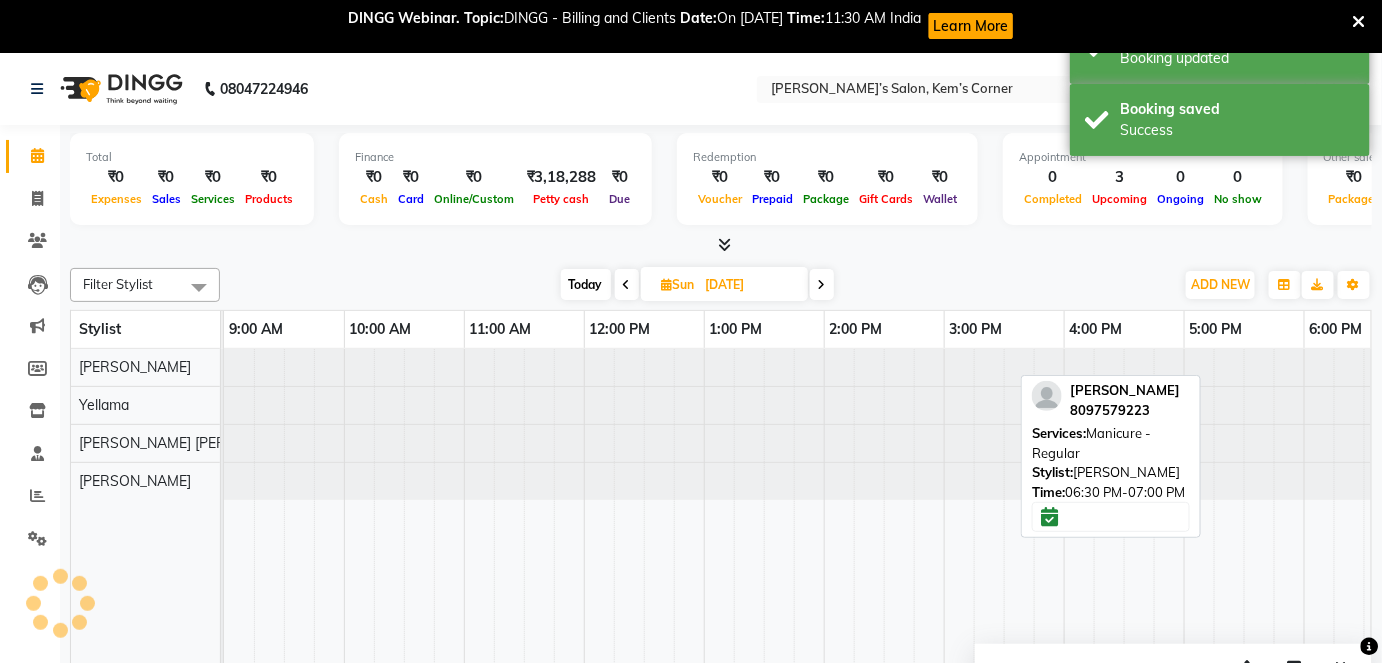 scroll, scrollTop: 0, scrollLeft: 411, axis: horizontal 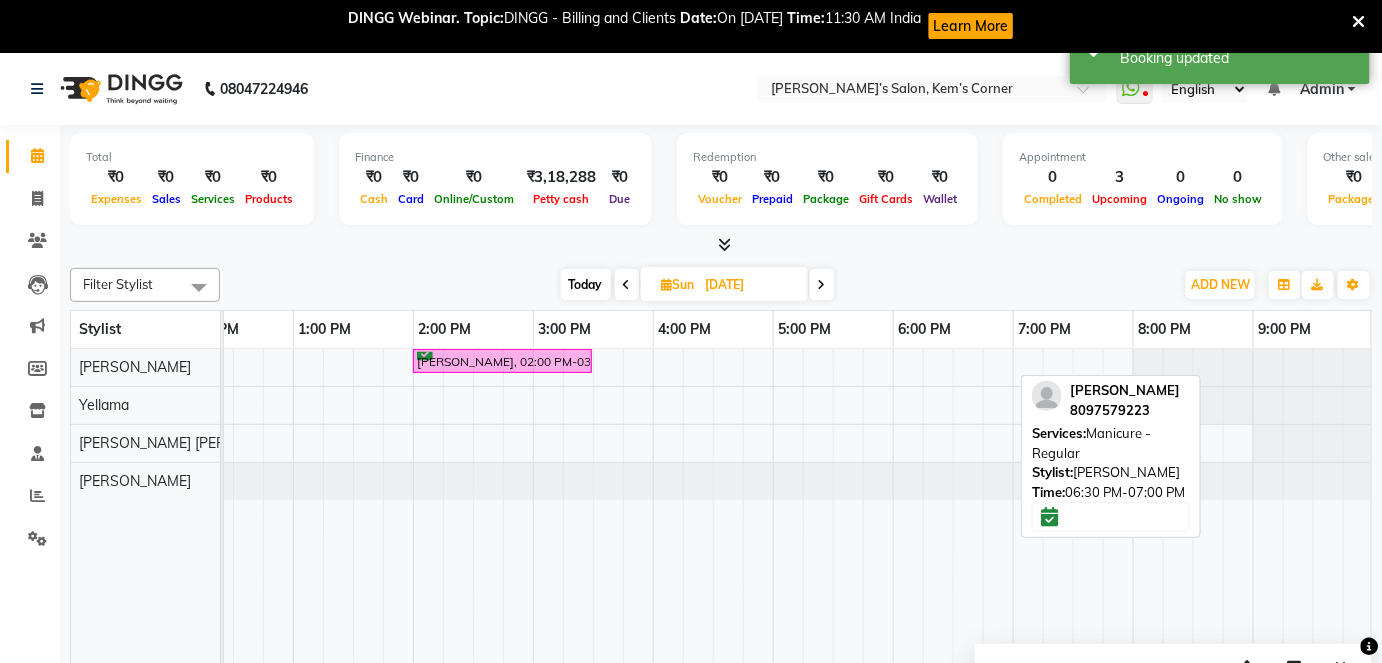 click at bounding box center [822, 285] 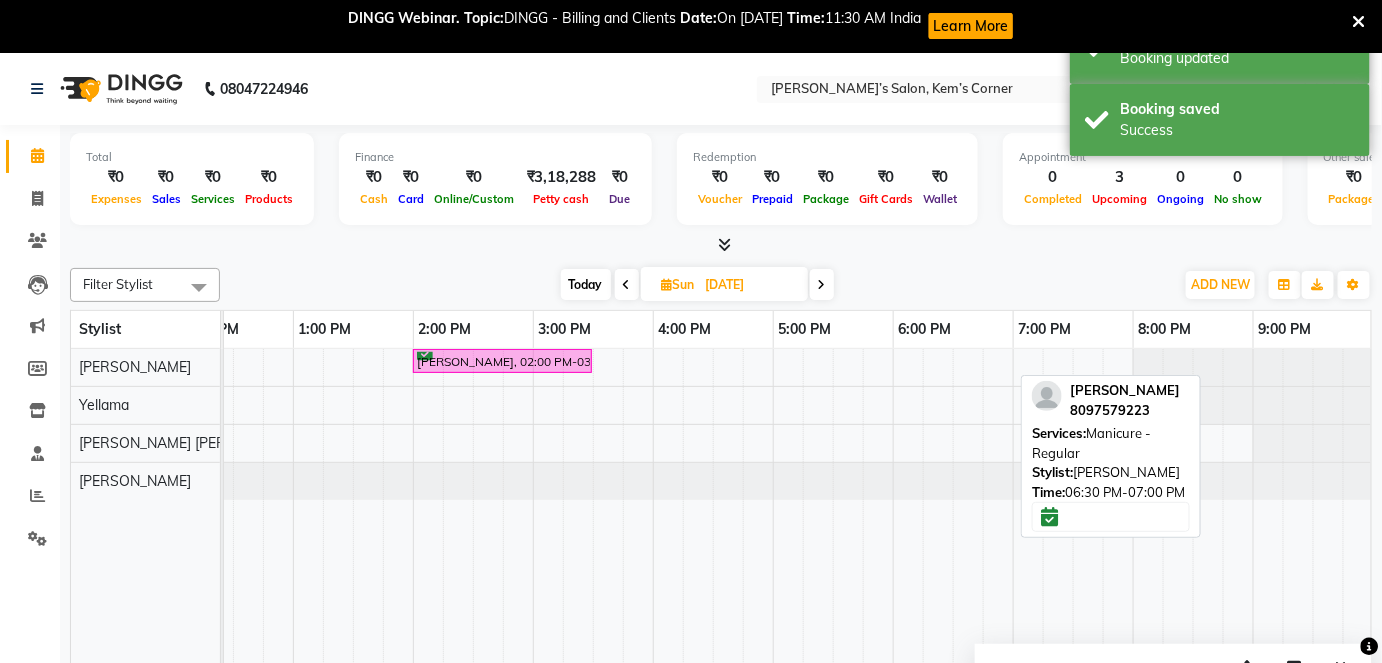 type on "[DATE]" 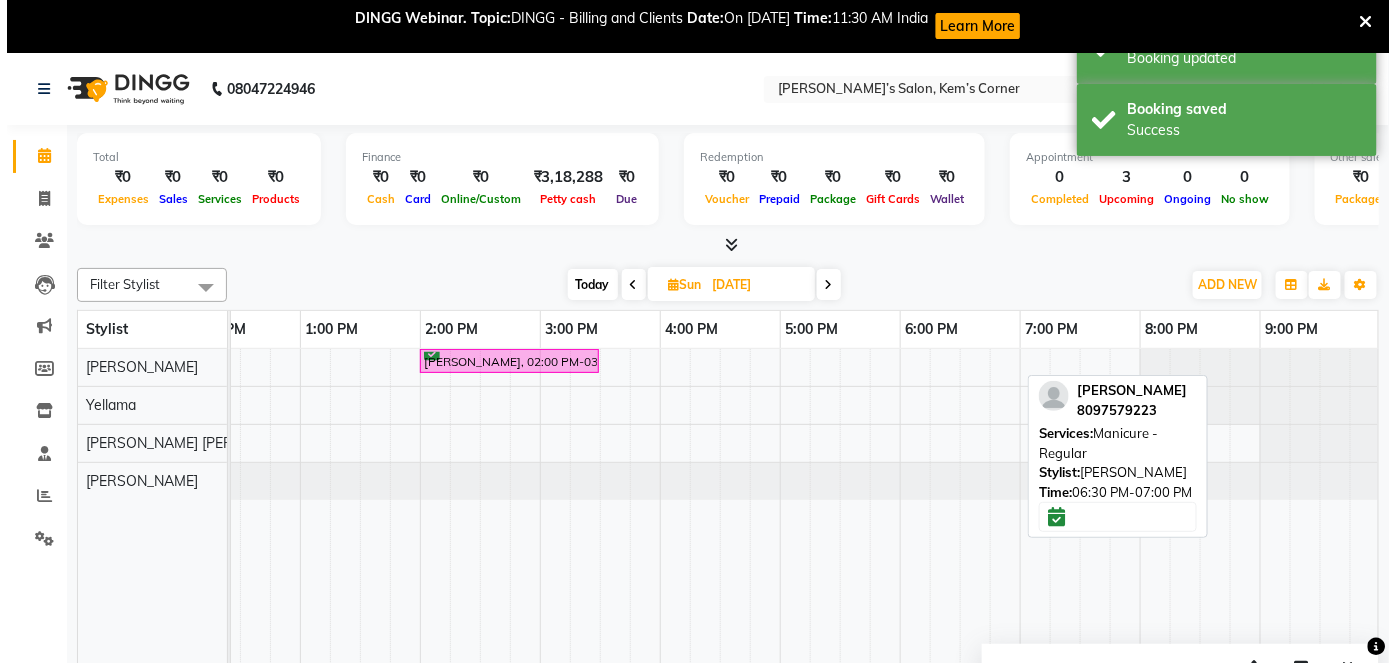 scroll, scrollTop: 0, scrollLeft: 411, axis: horizontal 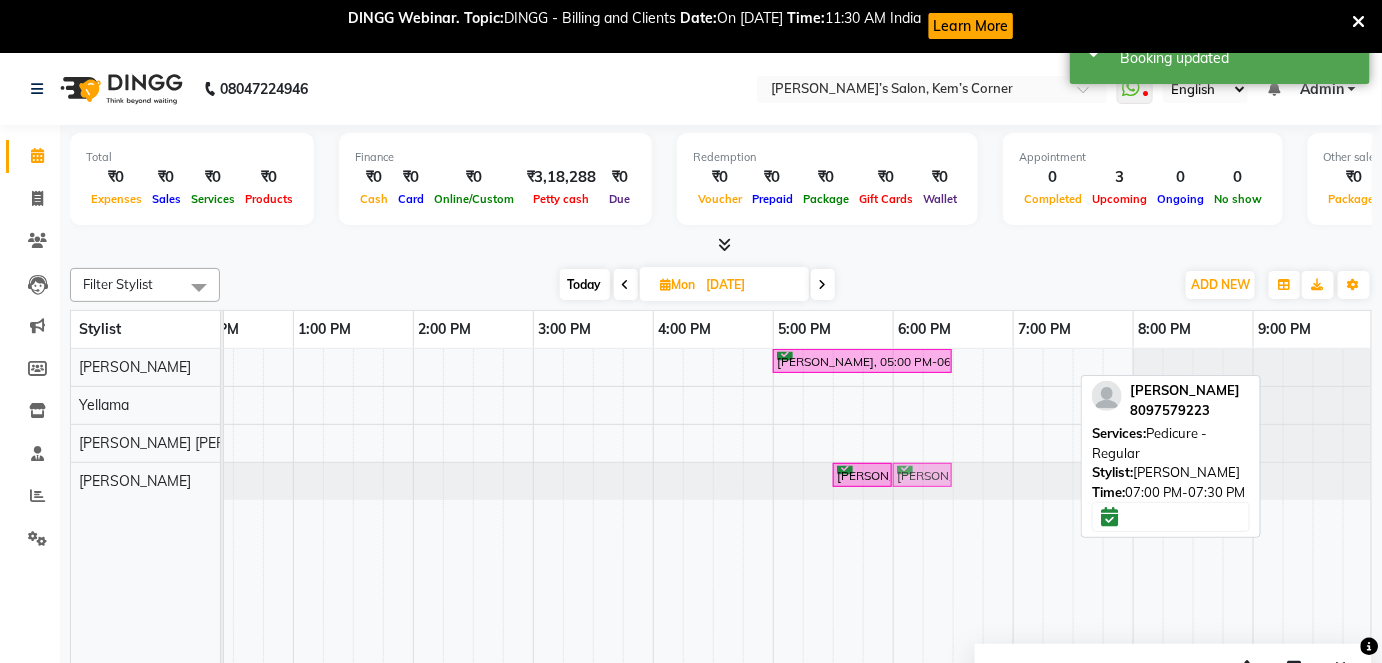 drag, startPoint x: 1032, startPoint y: 471, endPoint x: 921, endPoint y: 475, distance: 111.07205 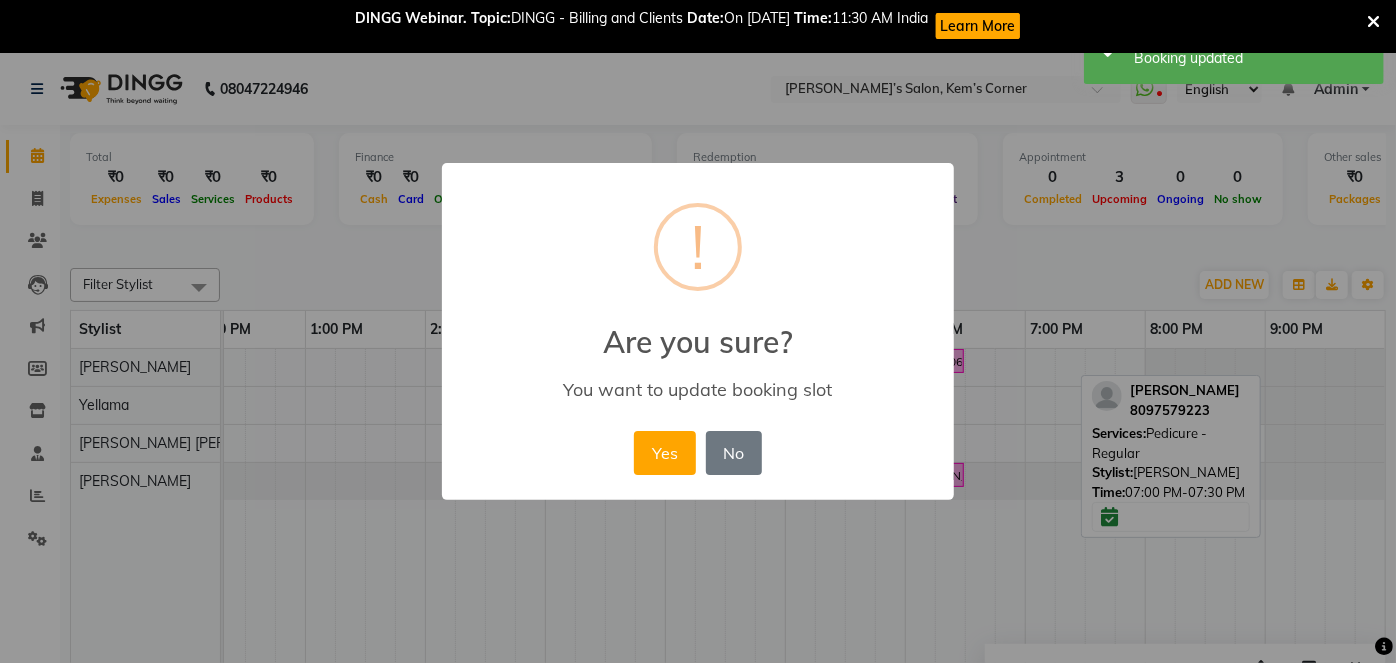scroll, scrollTop: 0, scrollLeft: 397, axis: horizontal 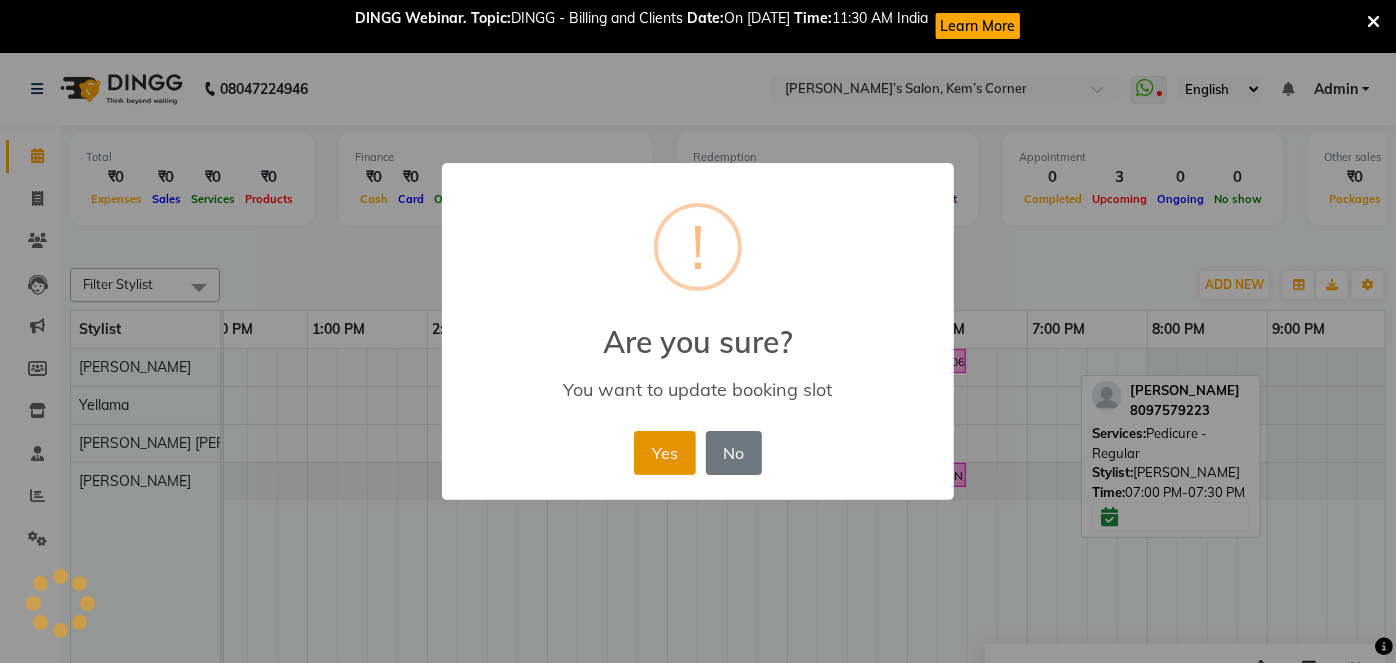 click on "Yes" at bounding box center [664, 453] 